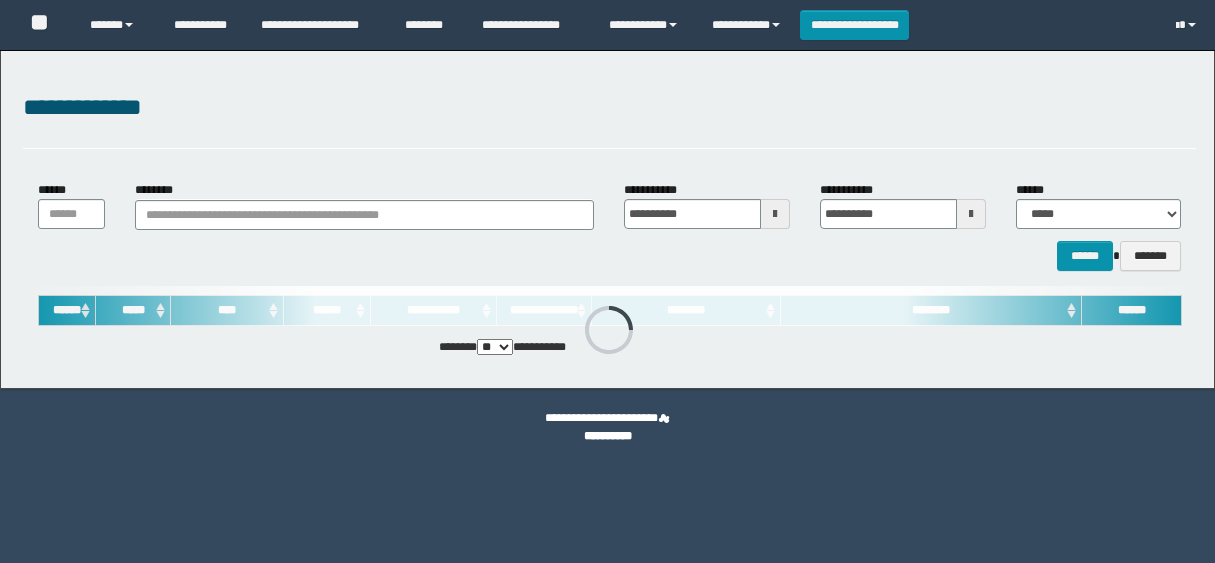 scroll, scrollTop: 0, scrollLeft: 0, axis: both 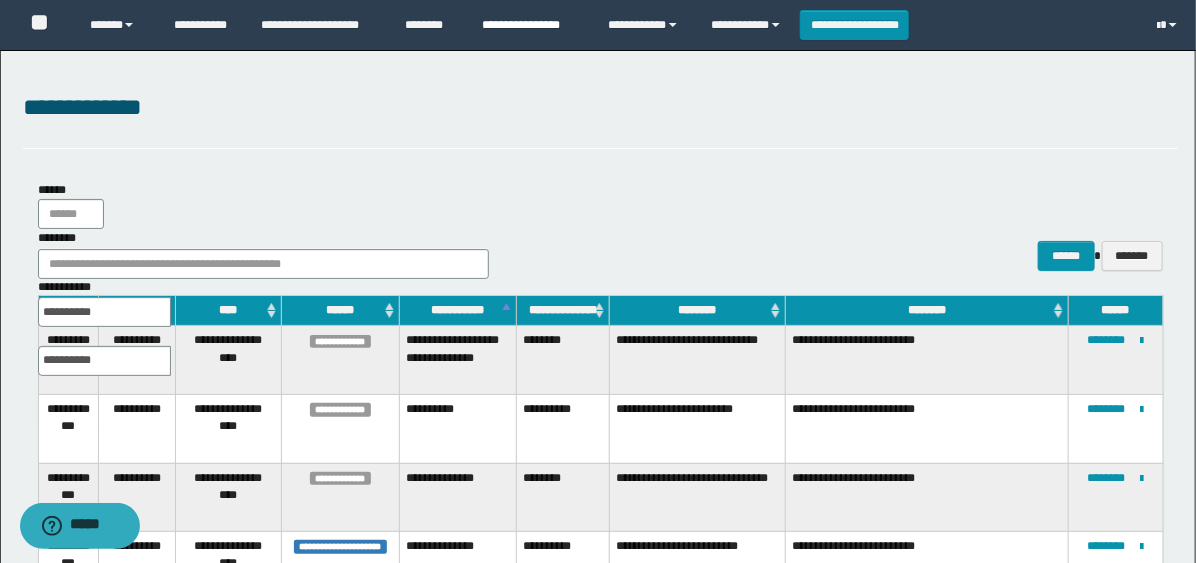 click on "**********" at bounding box center (530, 25) 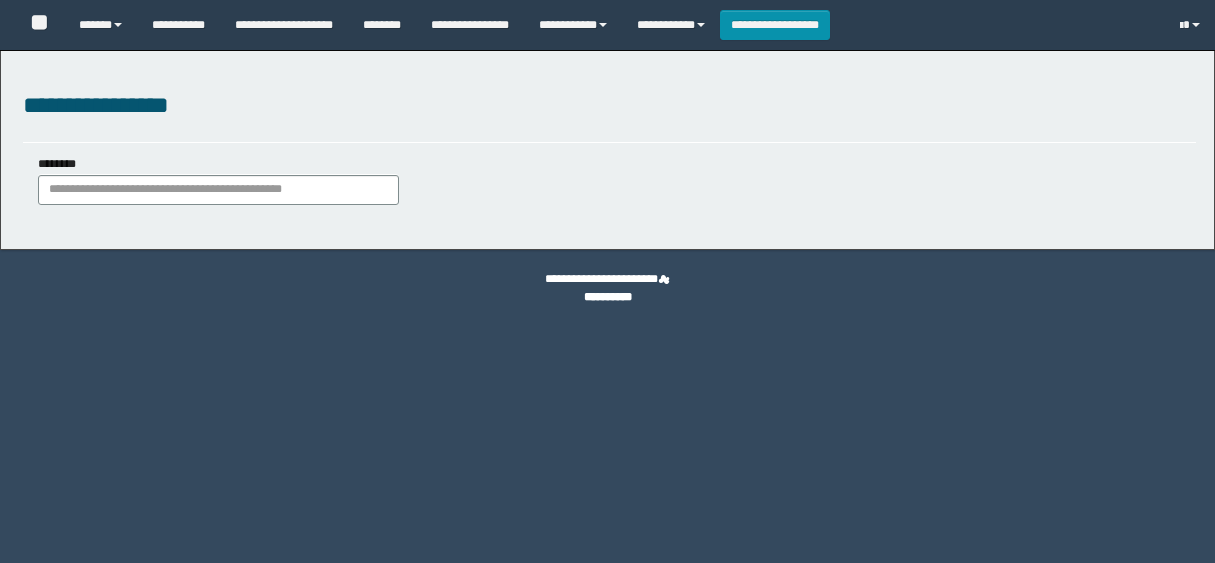 type on "**********" 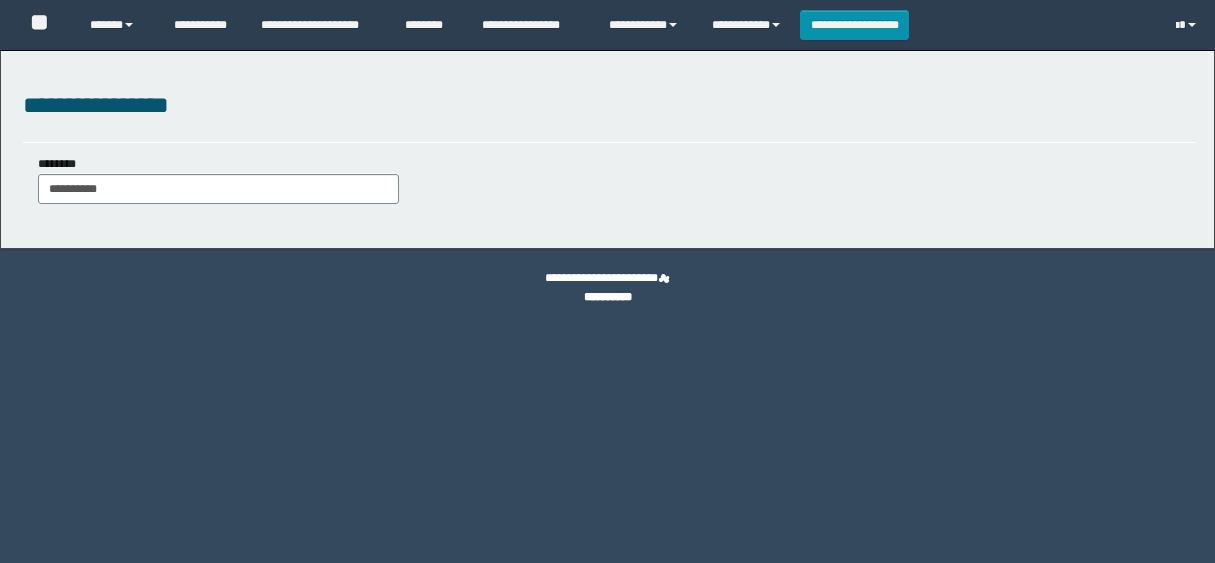 scroll, scrollTop: 0, scrollLeft: 0, axis: both 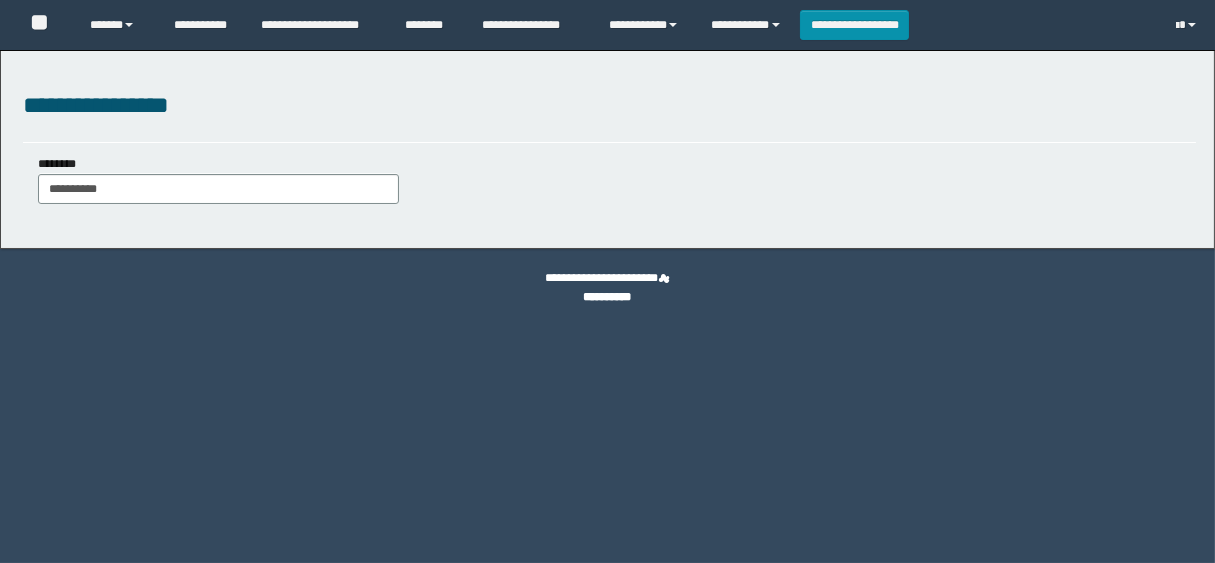 type on "**********" 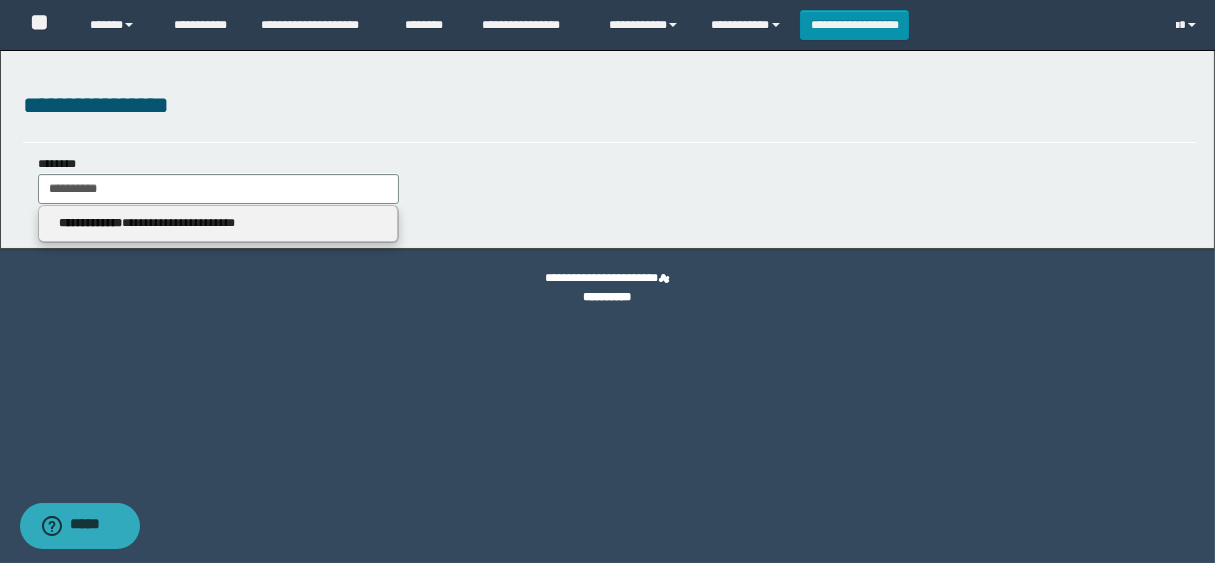 scroll, scrollTop: 0, scrollLeft: 0, axis: both 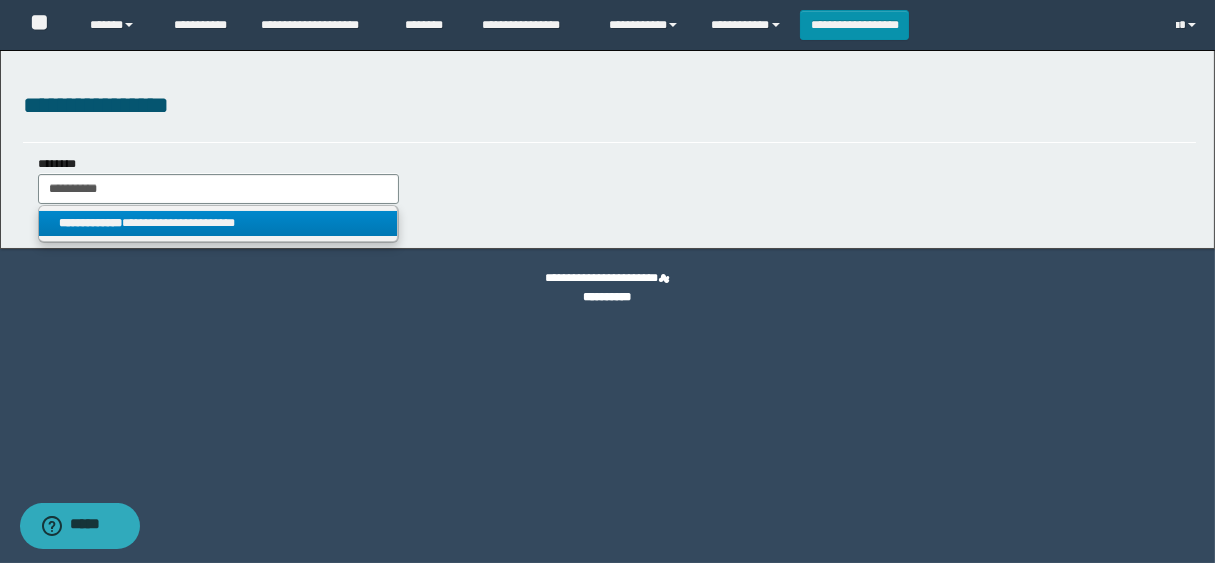 type on "**********" 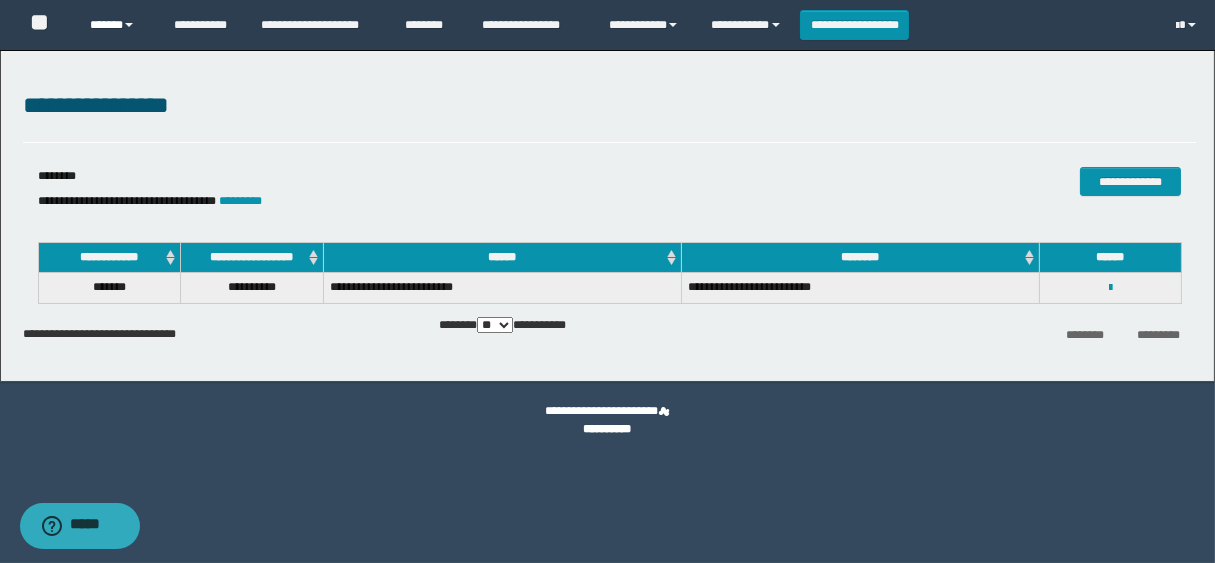click on "******" at bounding box center [116, 25] 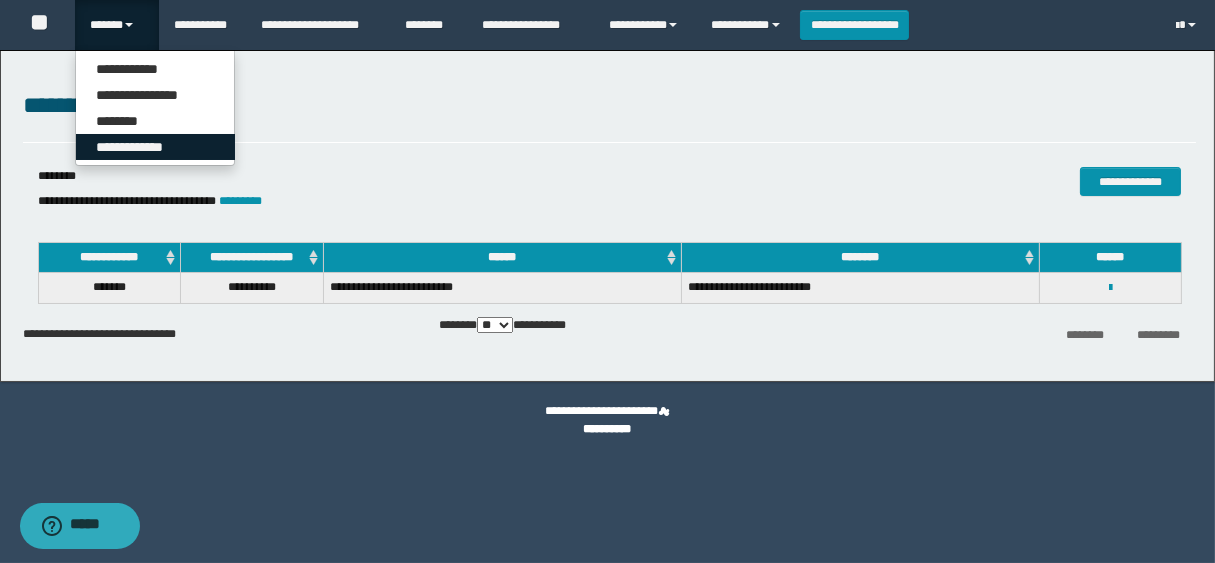 click on "**********" at bounding box center (155, 147) 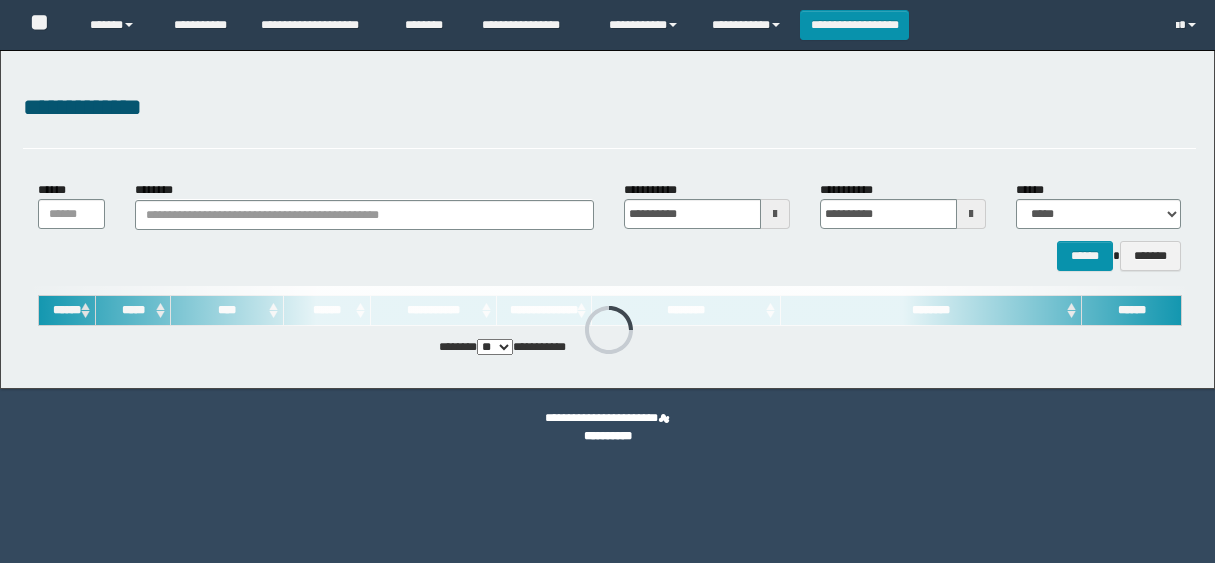 scroll, scrollTop: 0, scrollLeft: 0, axis: both 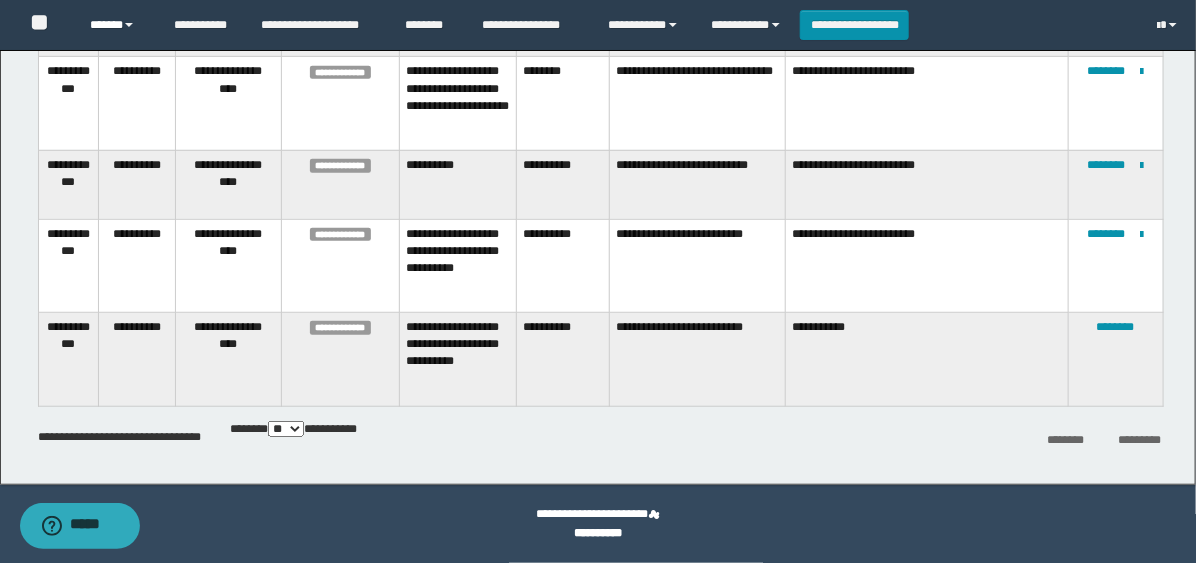 click on "******" at bounding box center (116, 25) 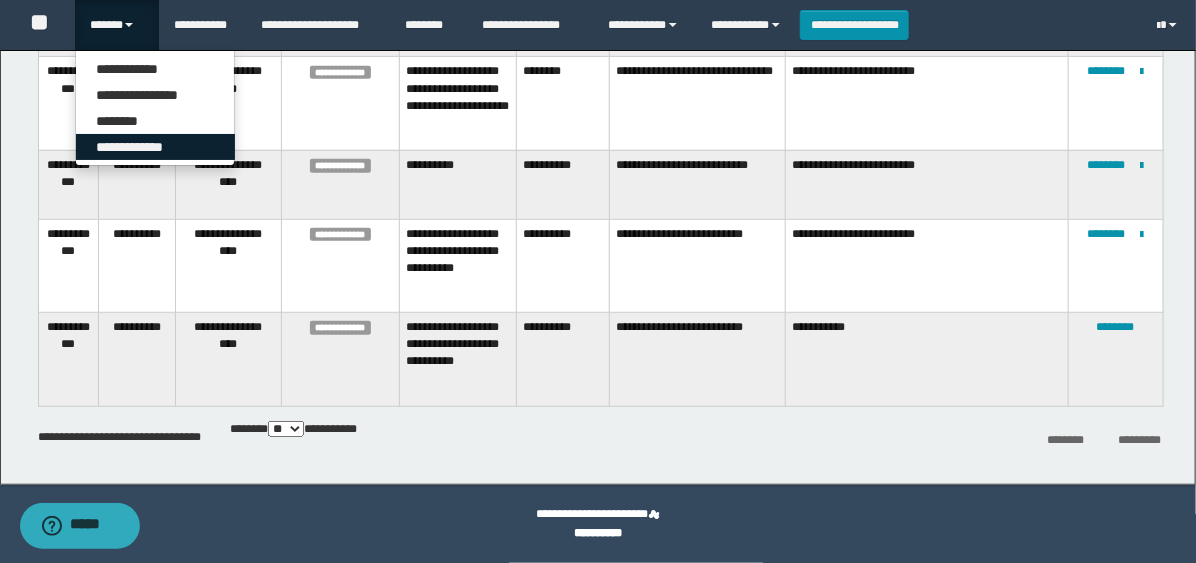 click on "**********" at bounding box center [155, 147] 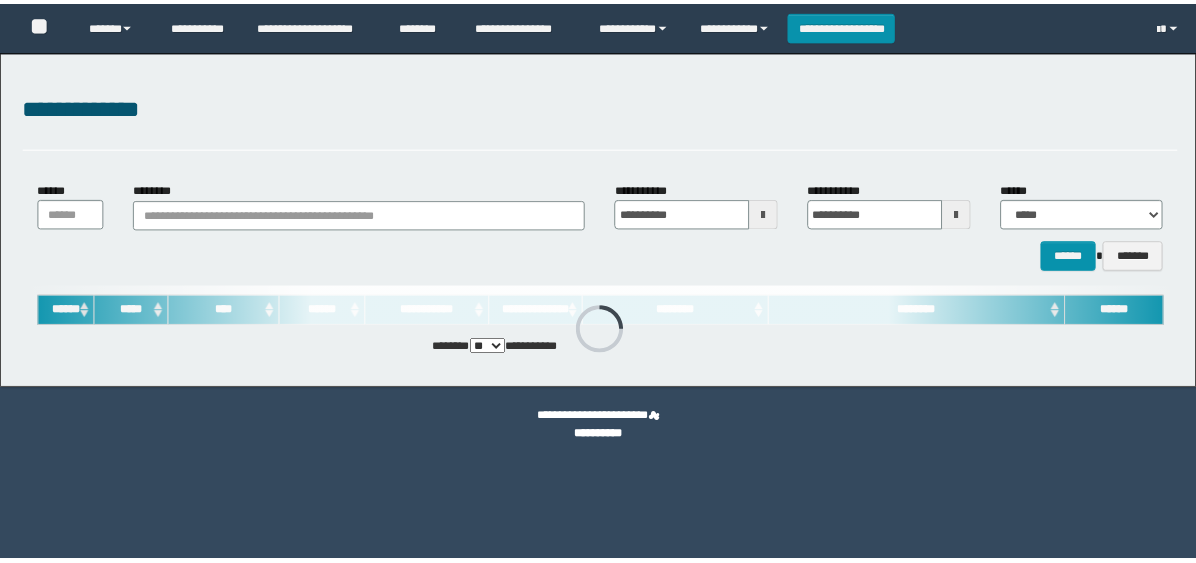 scroll, scrollTop: 0, scrollLeft: 0, axis: both 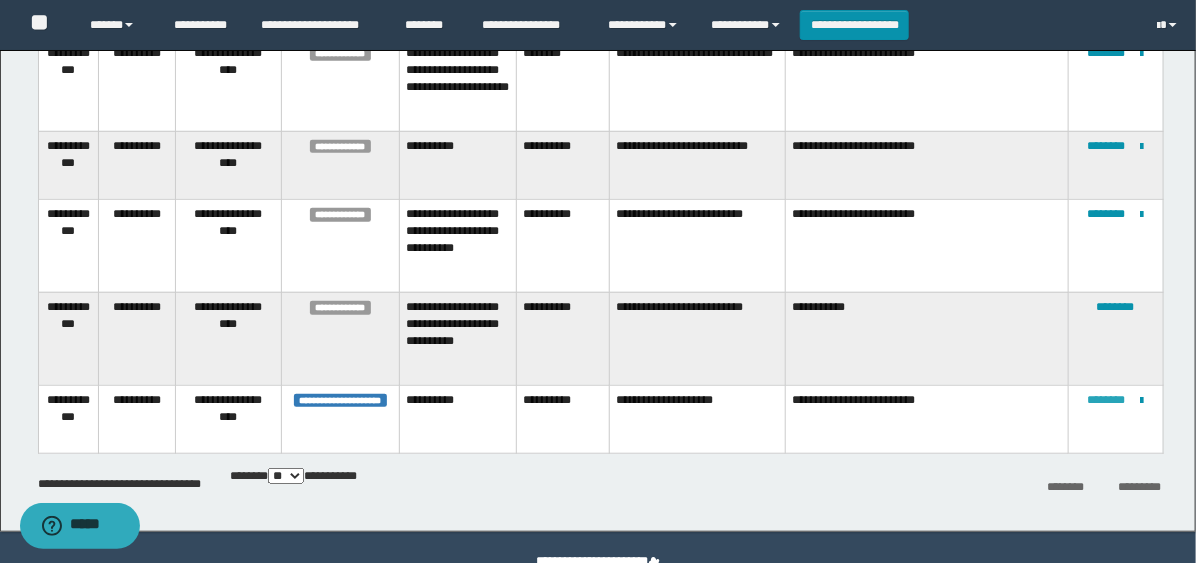 click on "********" at bounding box center (1107, 400) 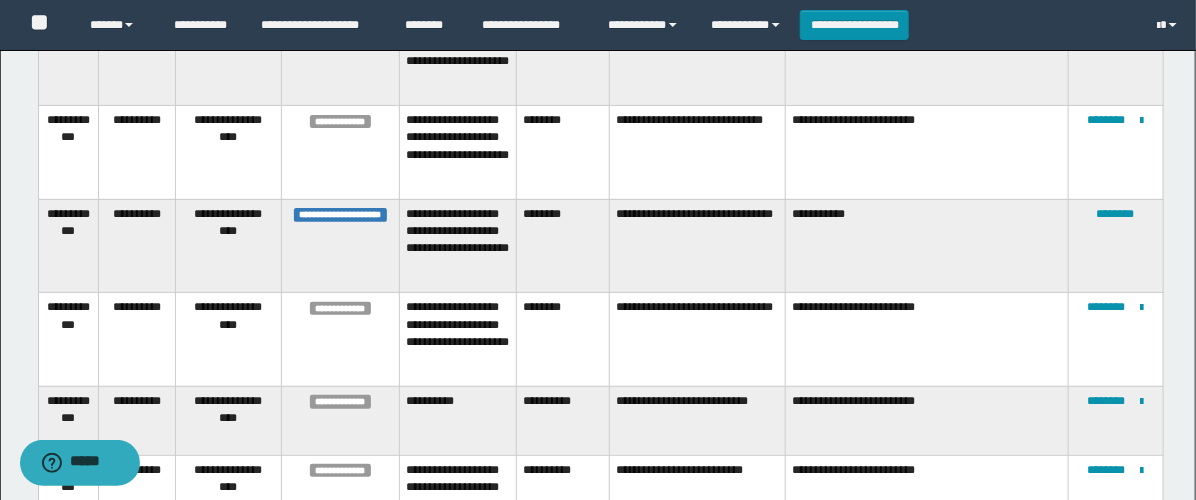 scroll, scrollTop: 3107, scrollLeft: 0, axis: vertical 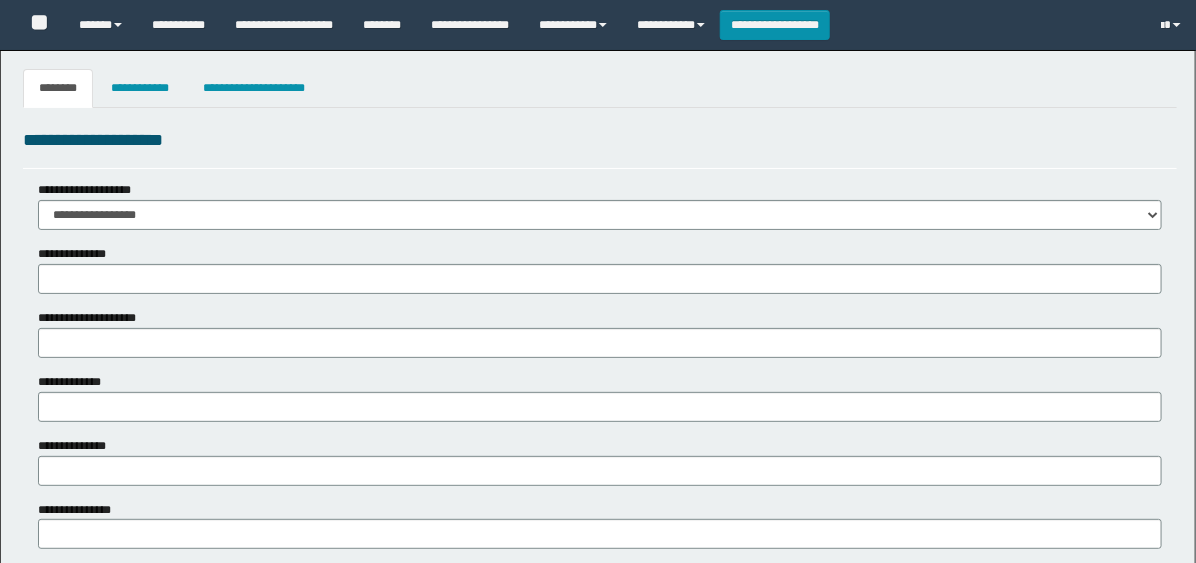 type 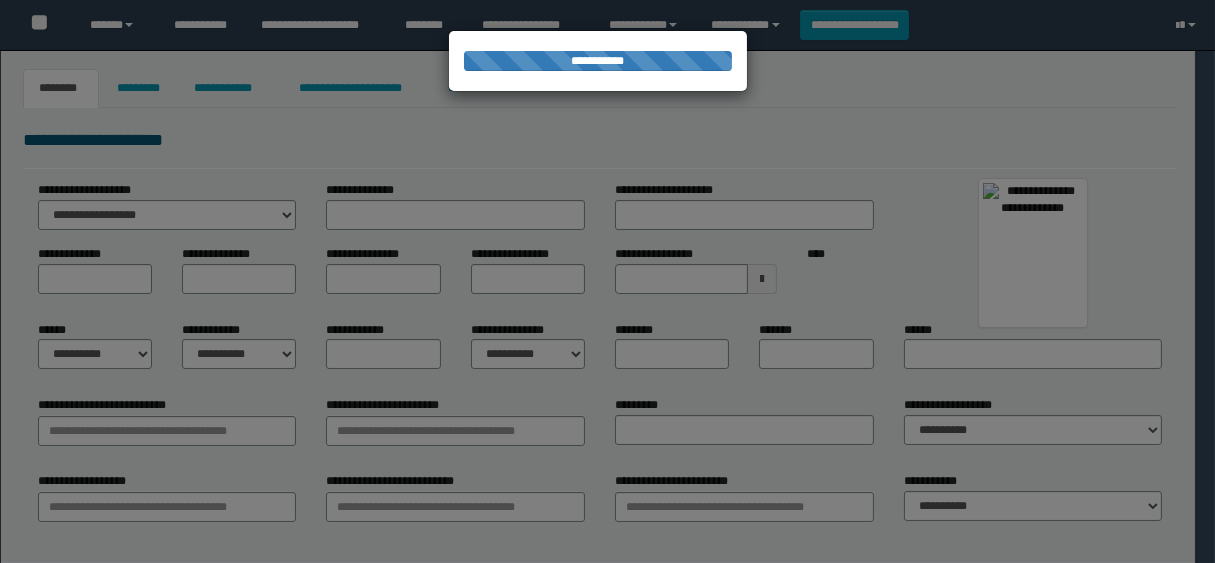 type on "**********" 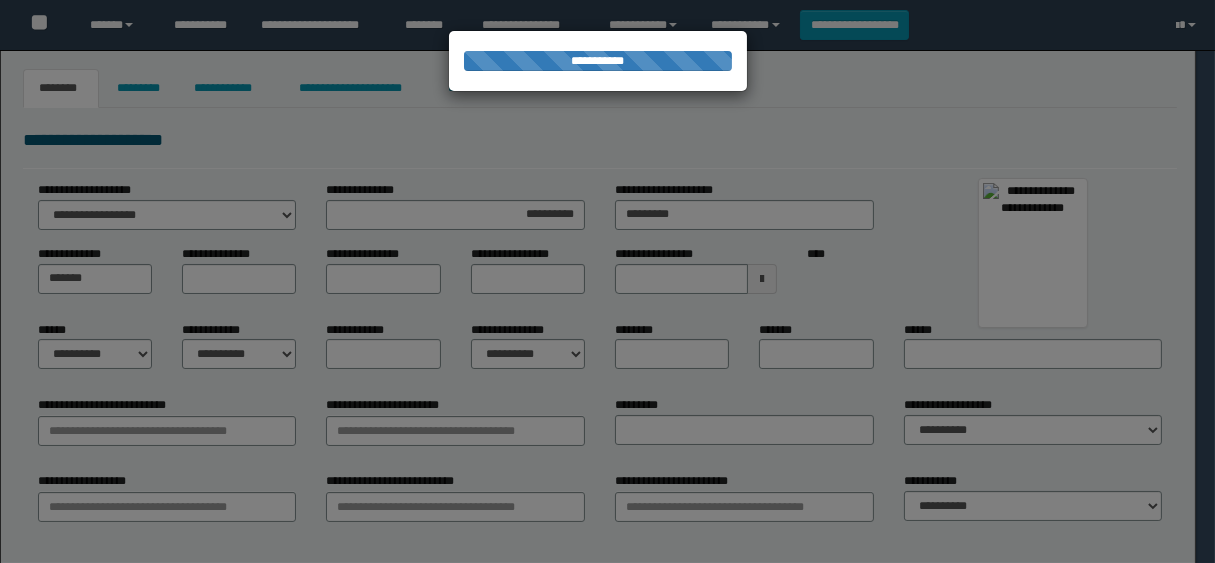 type on "******" 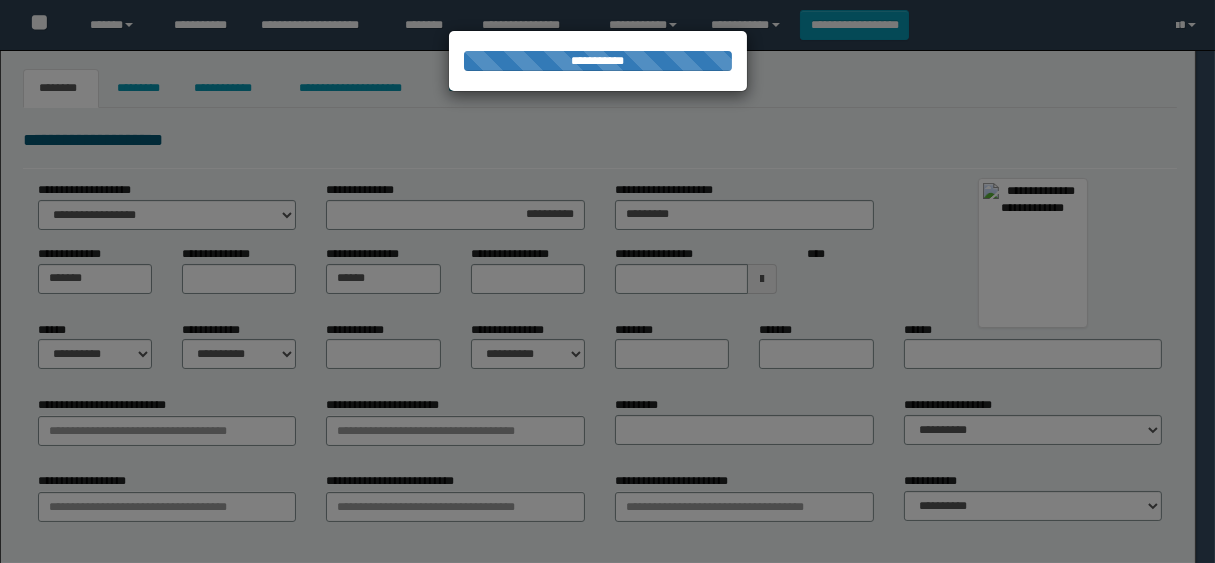 type on "*****" 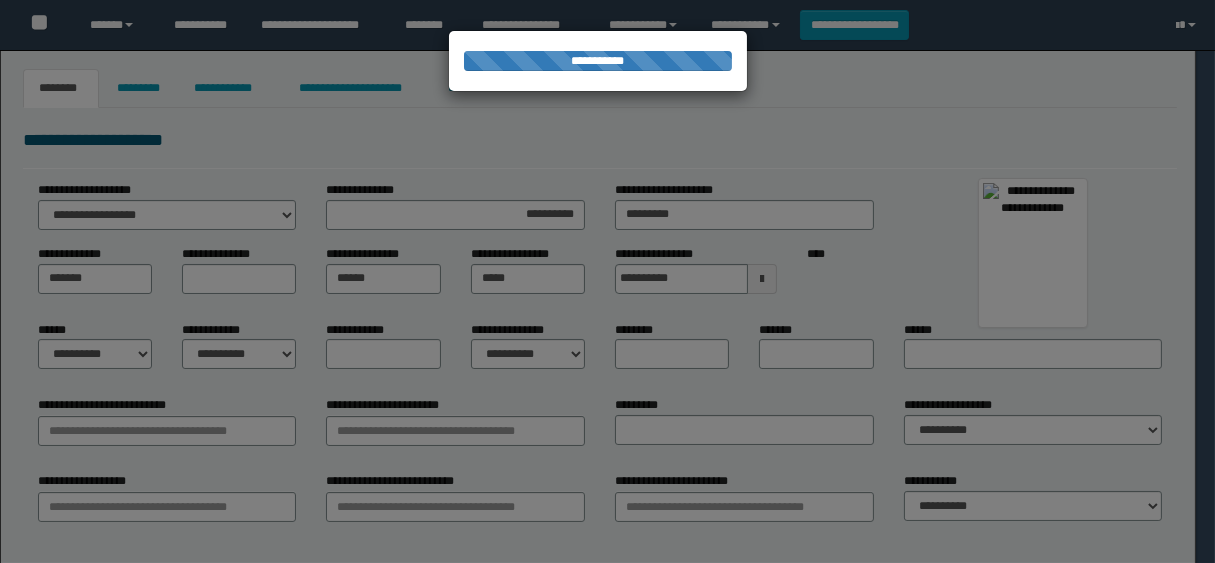 select on "*" 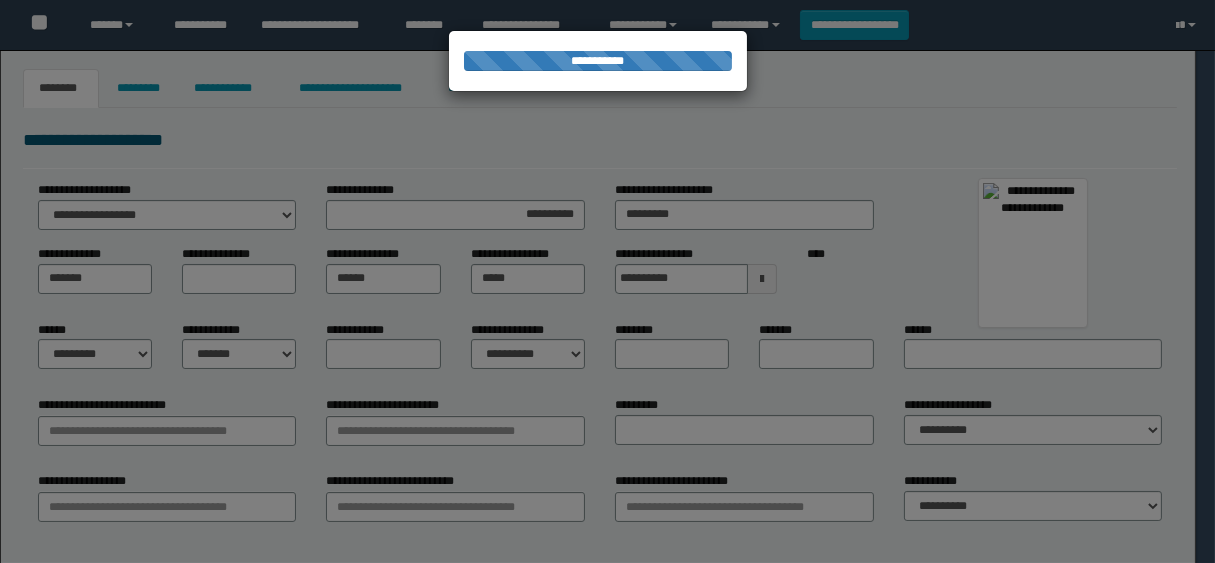 type on "*" 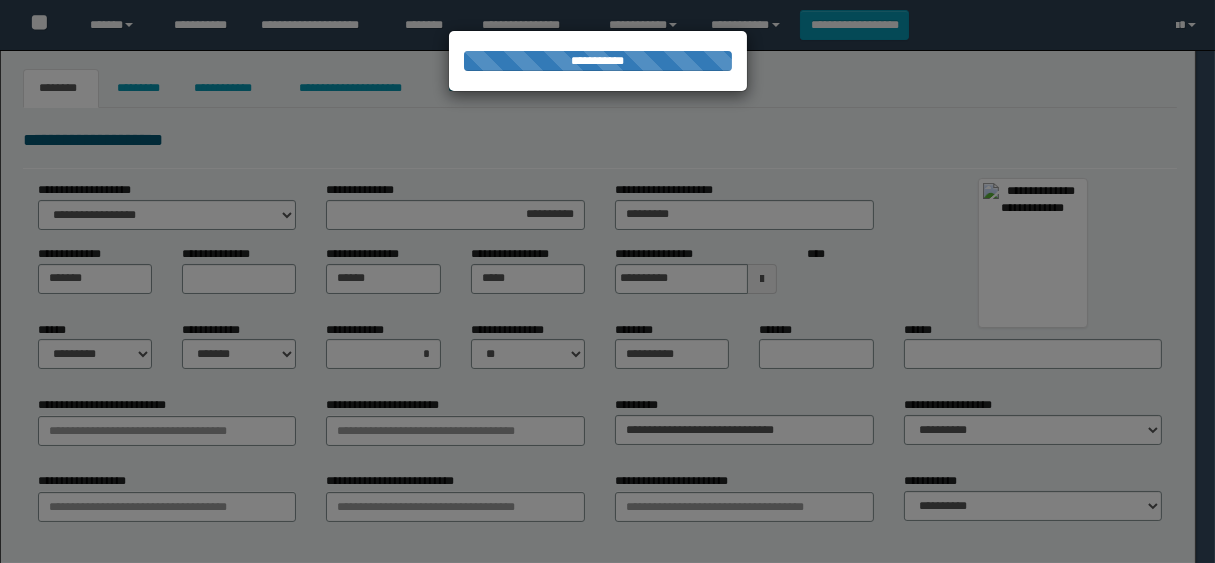 select on "*" 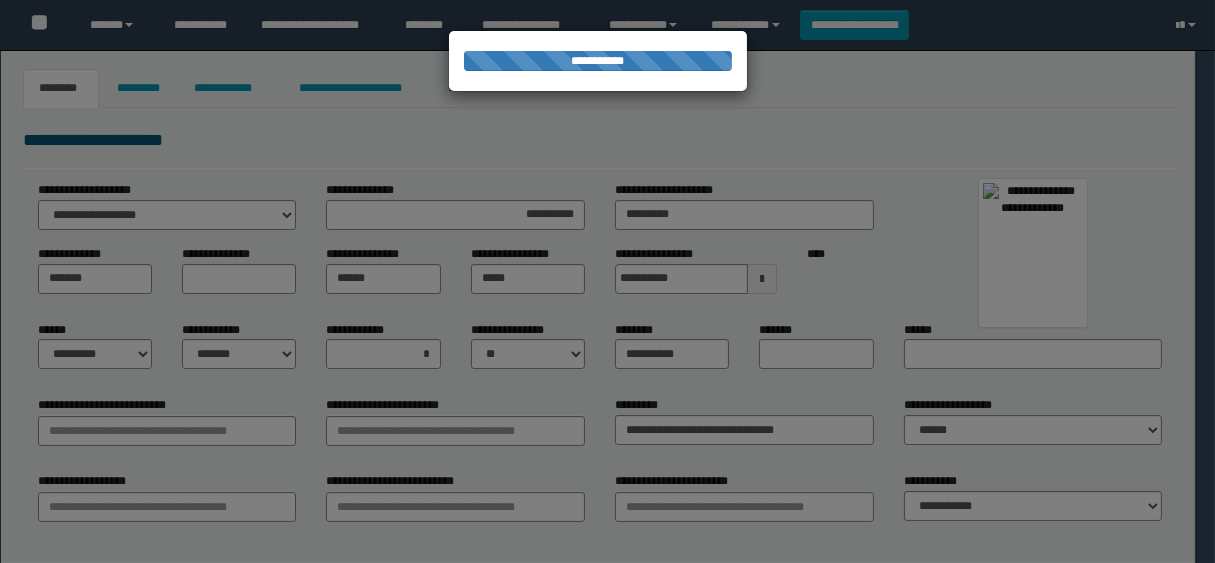 select on "*" 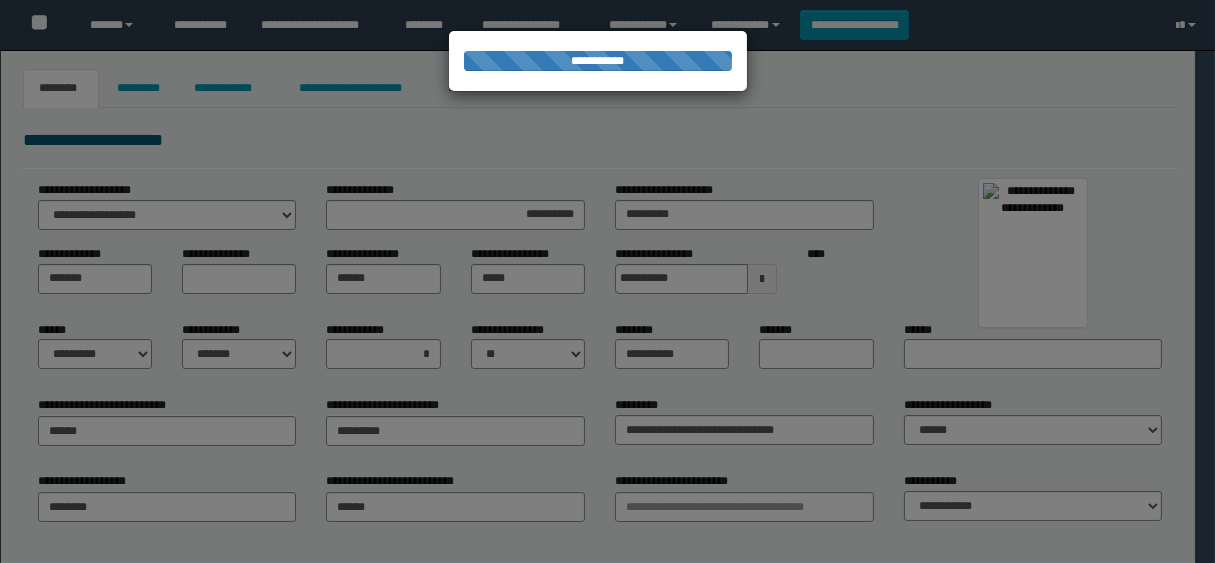 type on "*********" 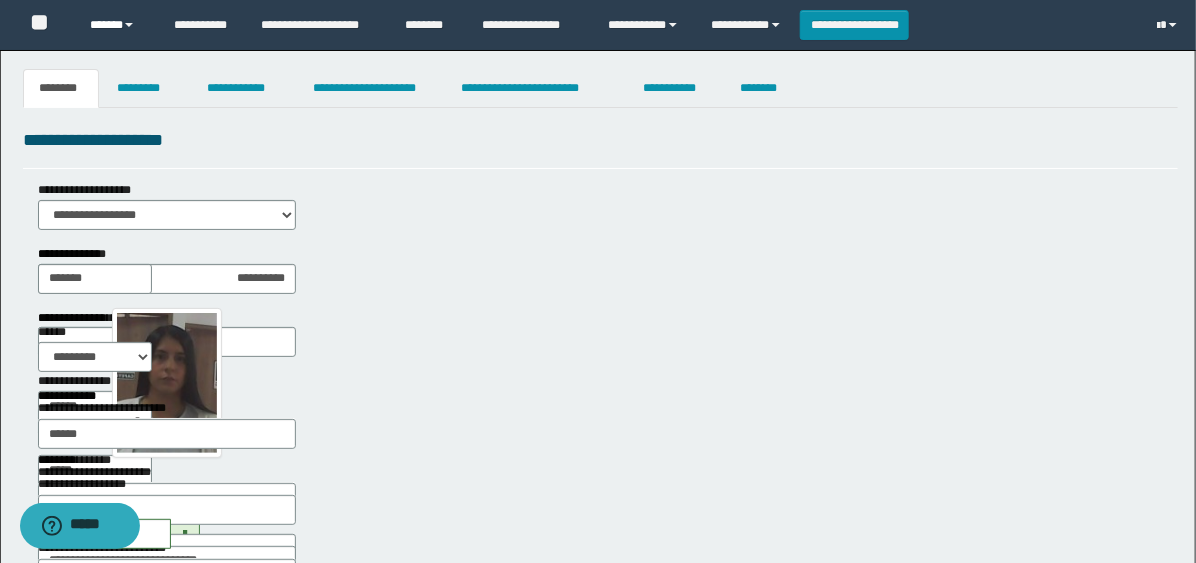 scroll, scrollTop: 0, scrollLeft: 0, axis: both 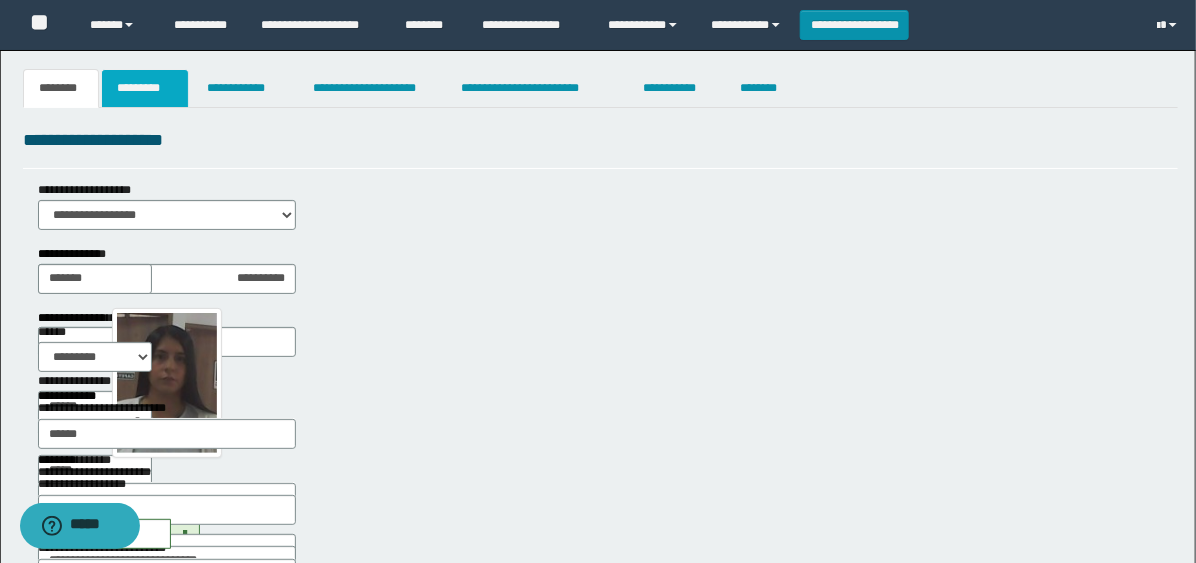 click on "*********" at bounding box center (145, 88) 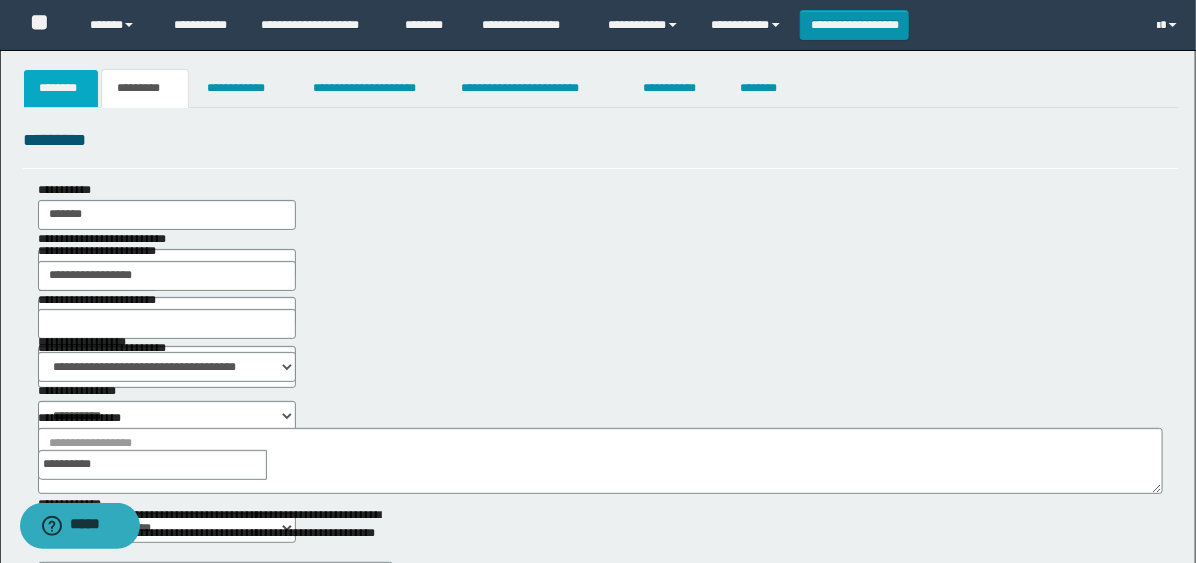 click on "********" at bounding box center [61, 88] 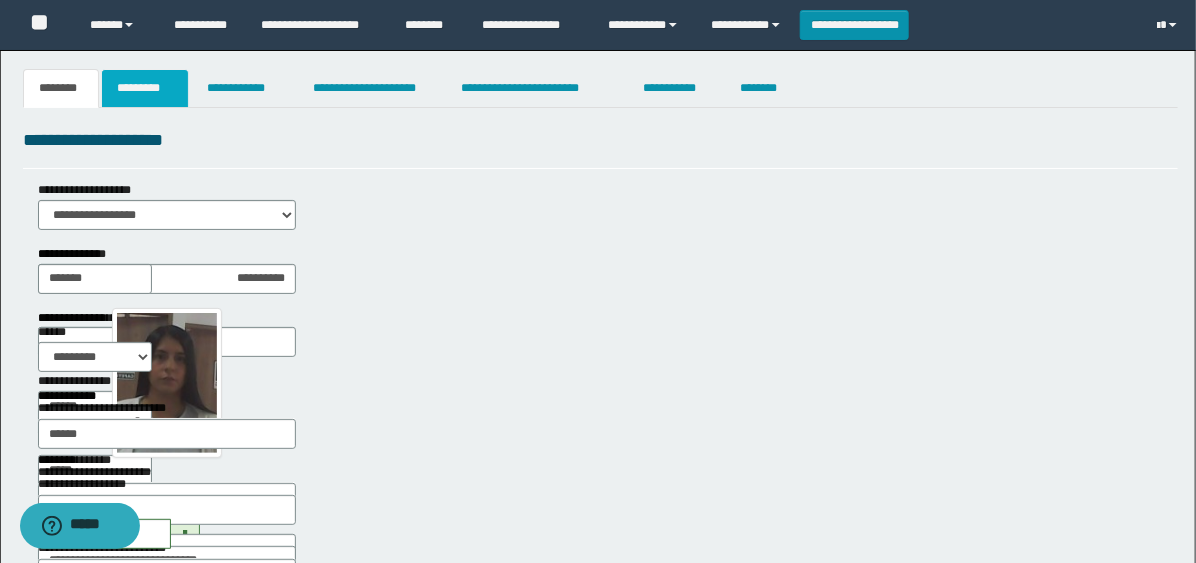click on "*********" at bounding box center [145, 88] 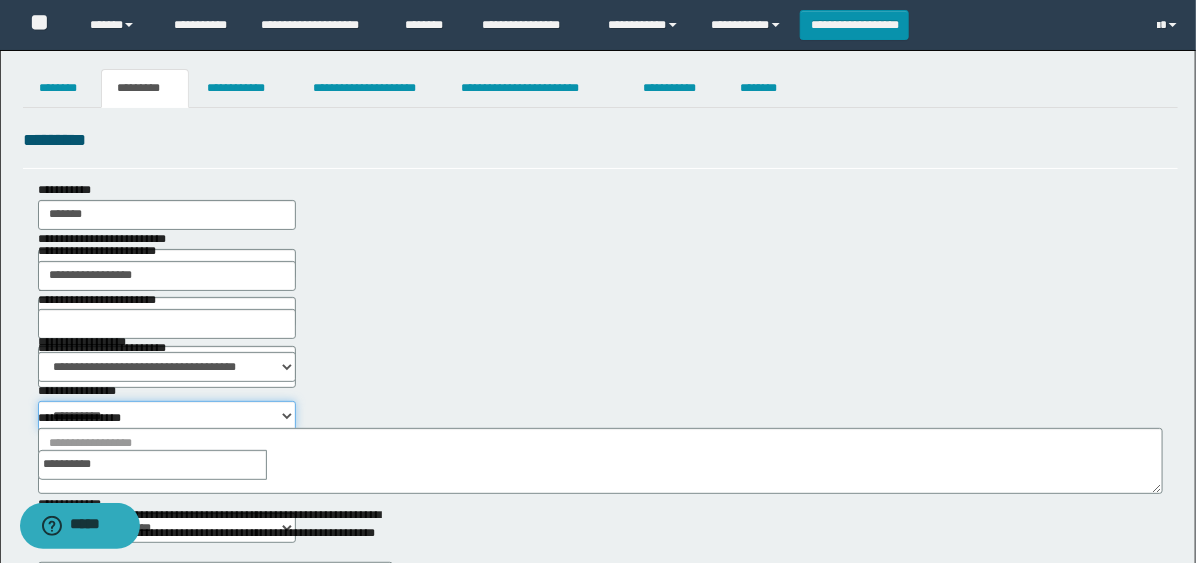 drag, startPoint x: 525, startPoint y: 362, endPoint x: 536, endPoint y: 364, distance: 11.18034 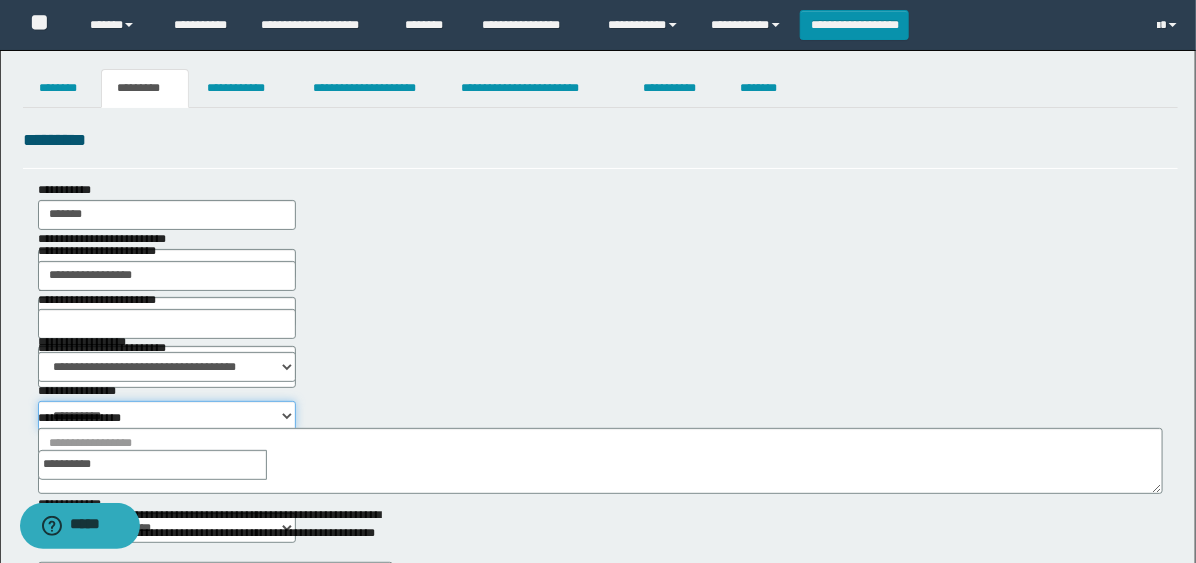 click on "**********" at bounding box center (167, 416) 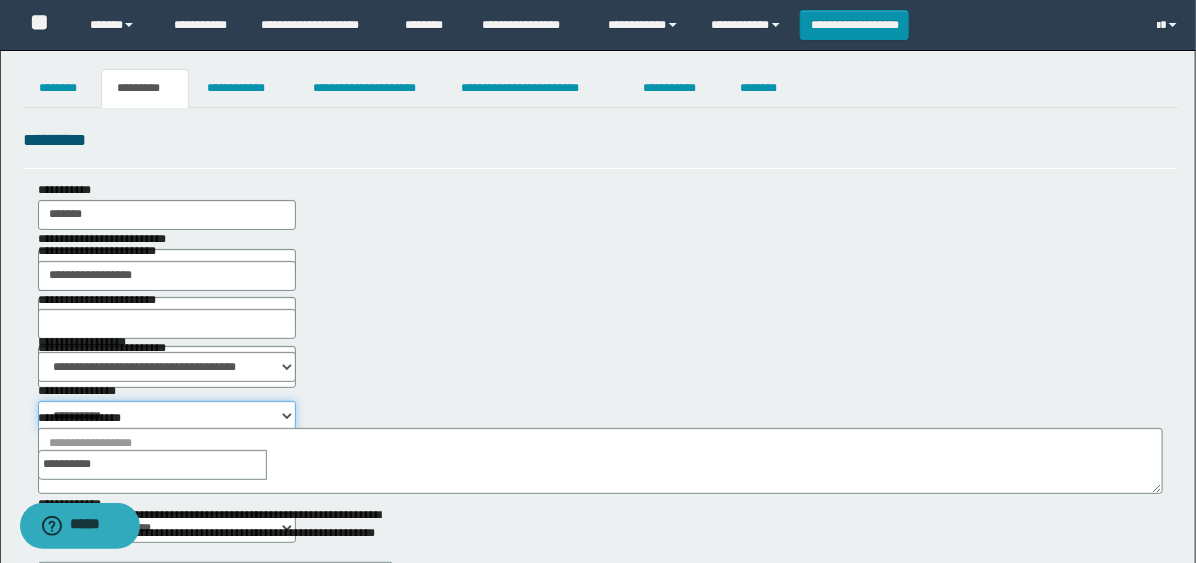select on "****" 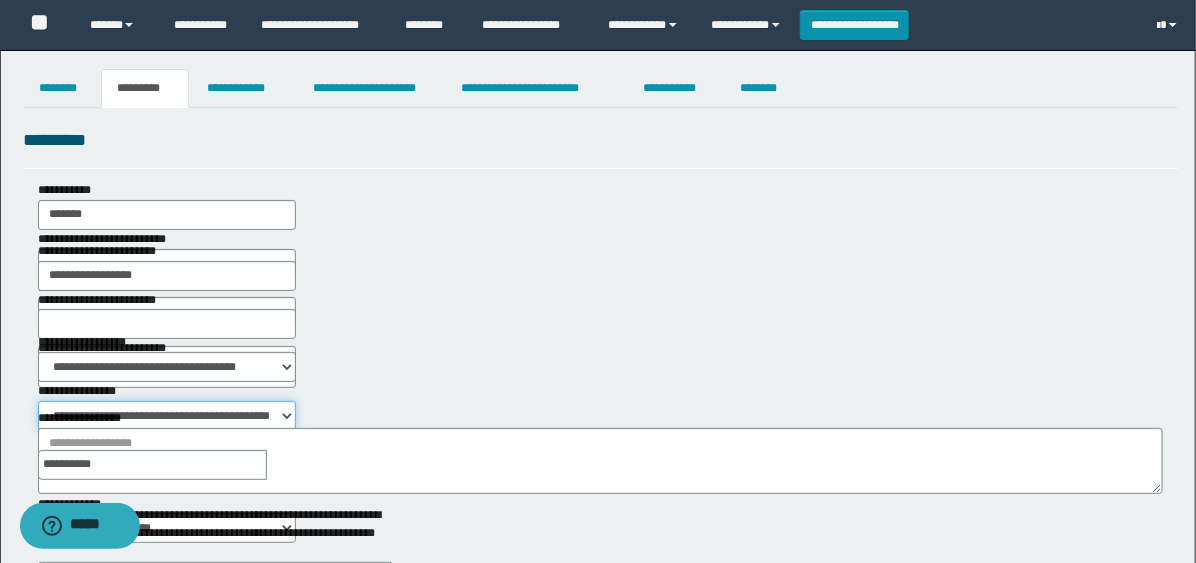 click on "**********" at bounding box center [167, 416] 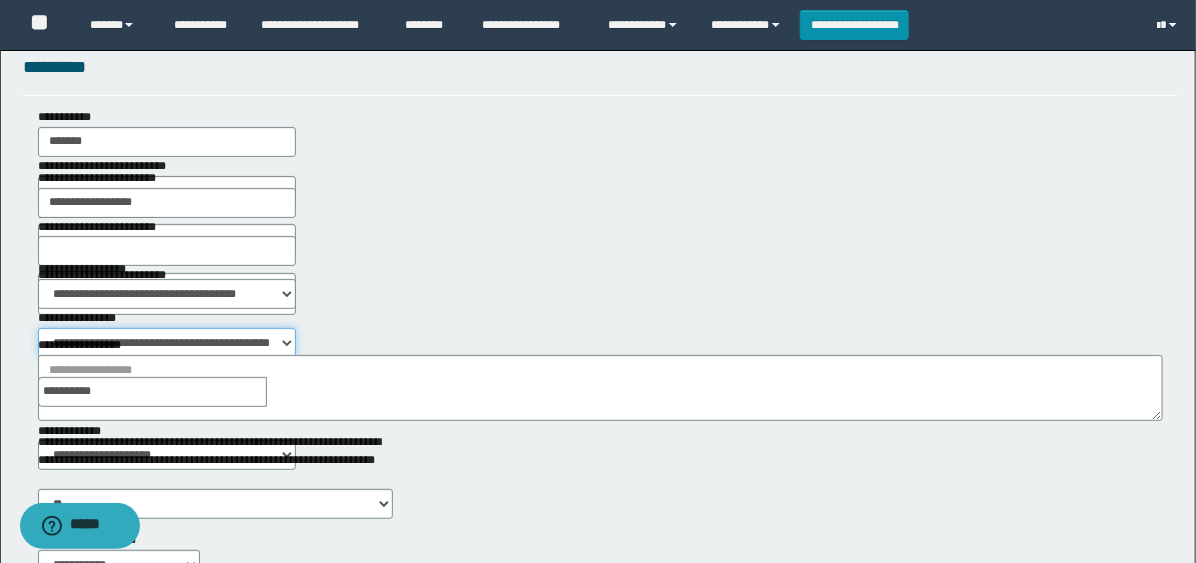 scroll, scrollTop: 222, scrollLeft: 0, axis: vertical 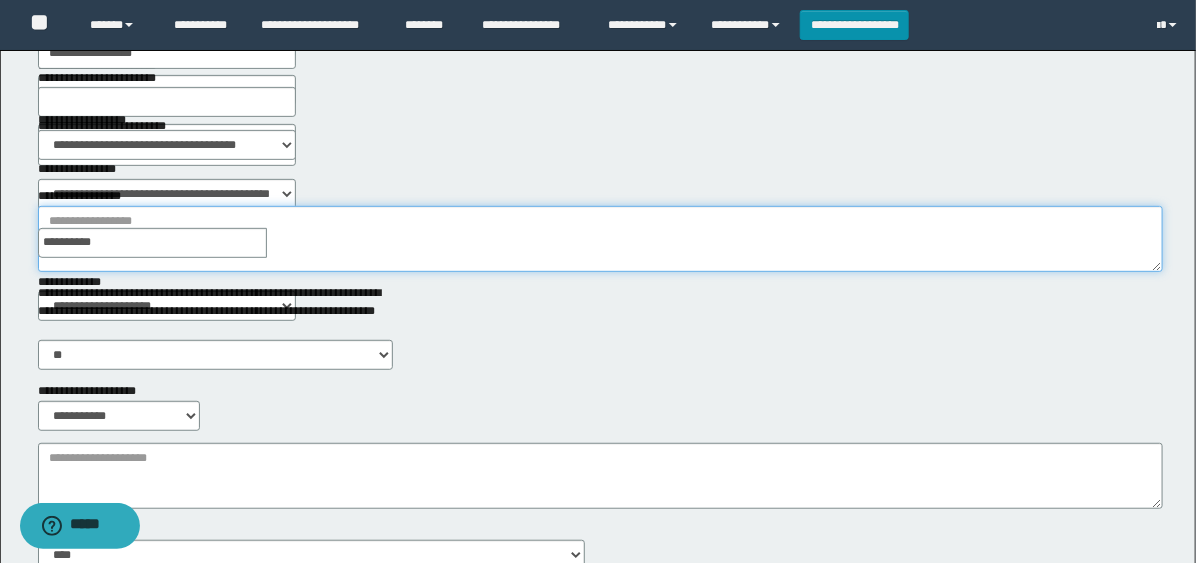 click on "**********" at bounding box center [600, 239] 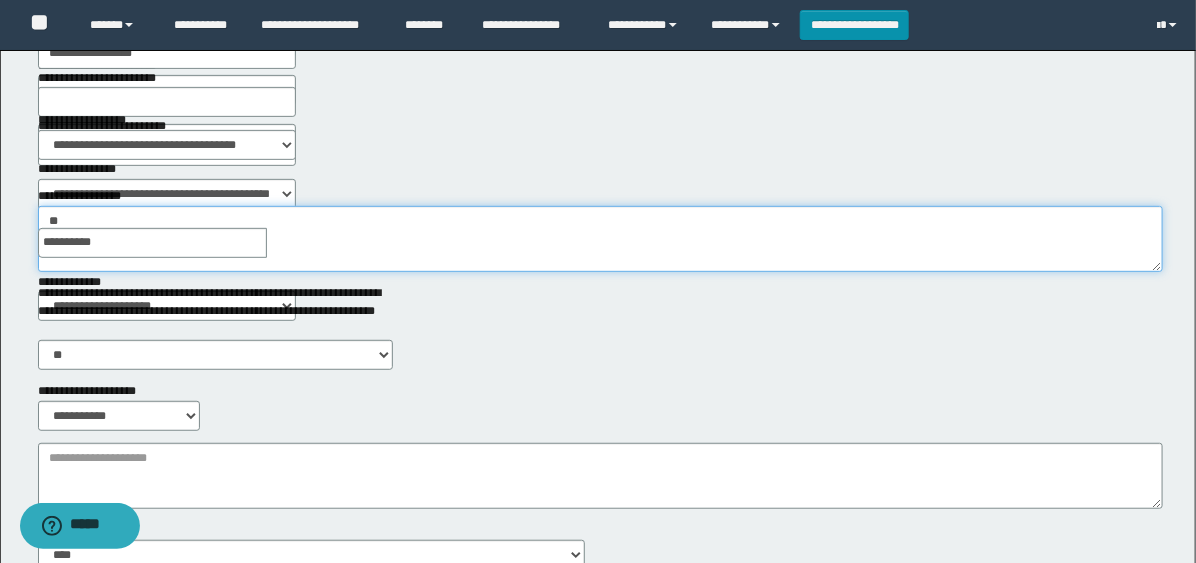 type on "*" 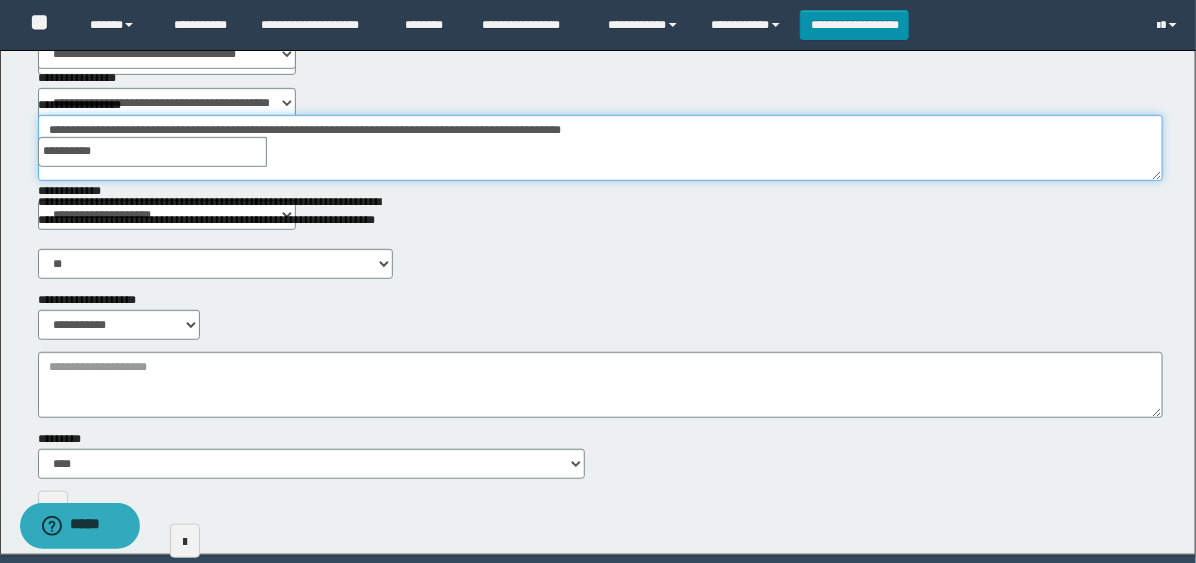 scroll, scrollTop: 383, scrollLeft: 0, axis: vertical 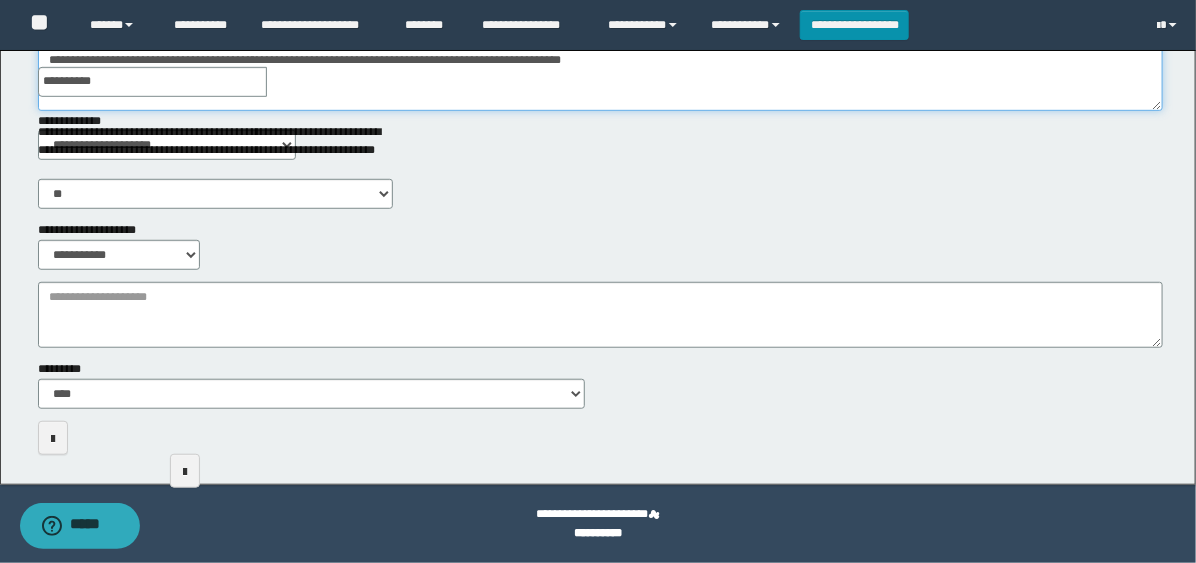 type on "**********" 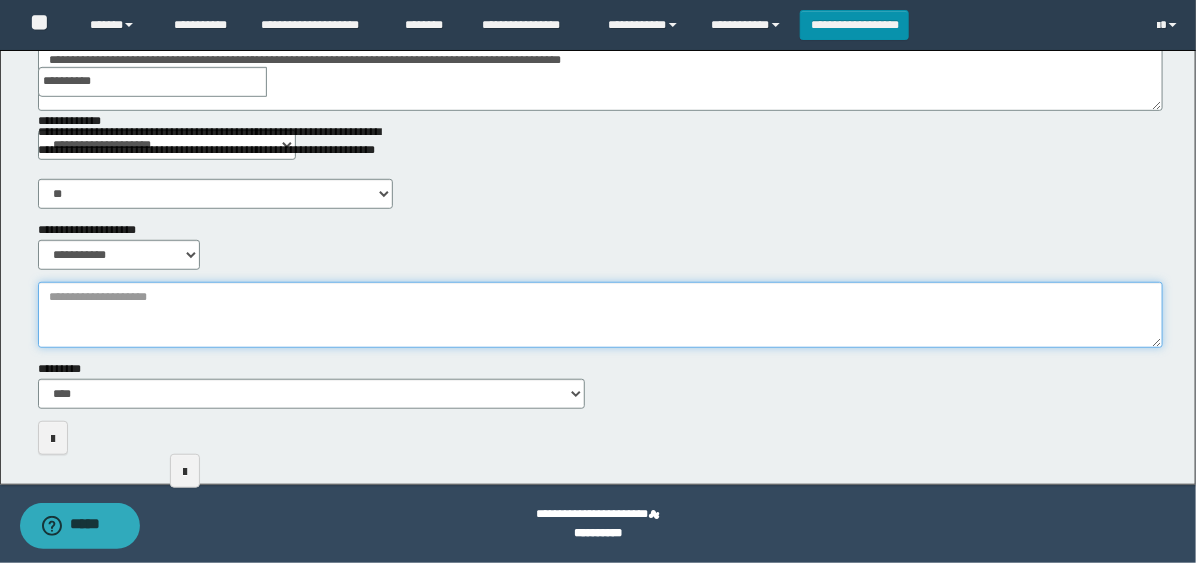 click on "**********" at bounding box center [600, 315] 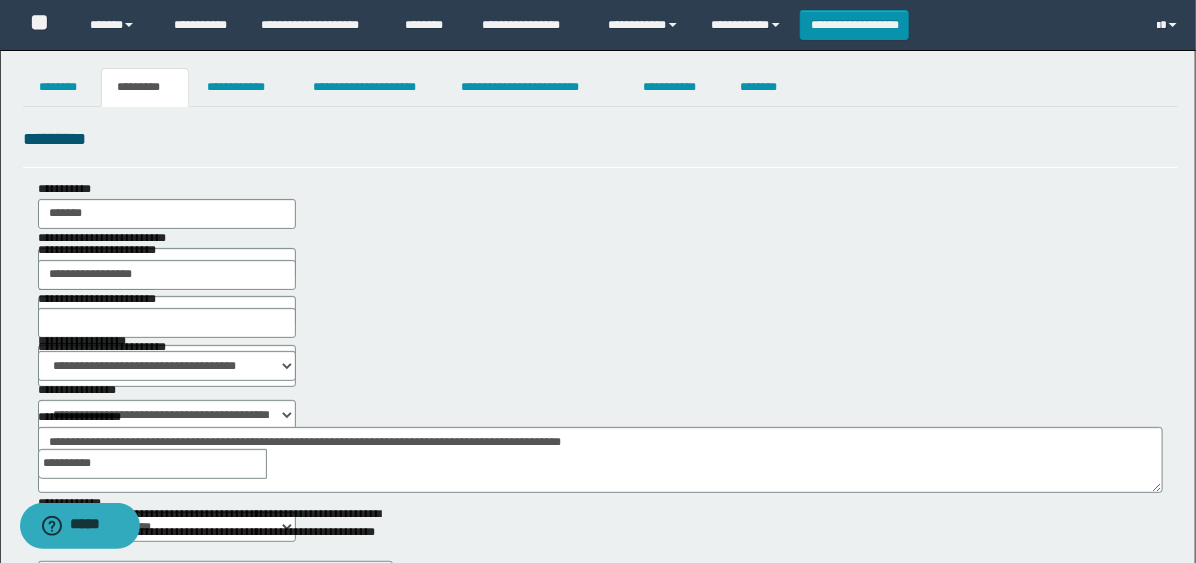 scroll, scrollTop: 0, scrollLeft: 0, axis: both 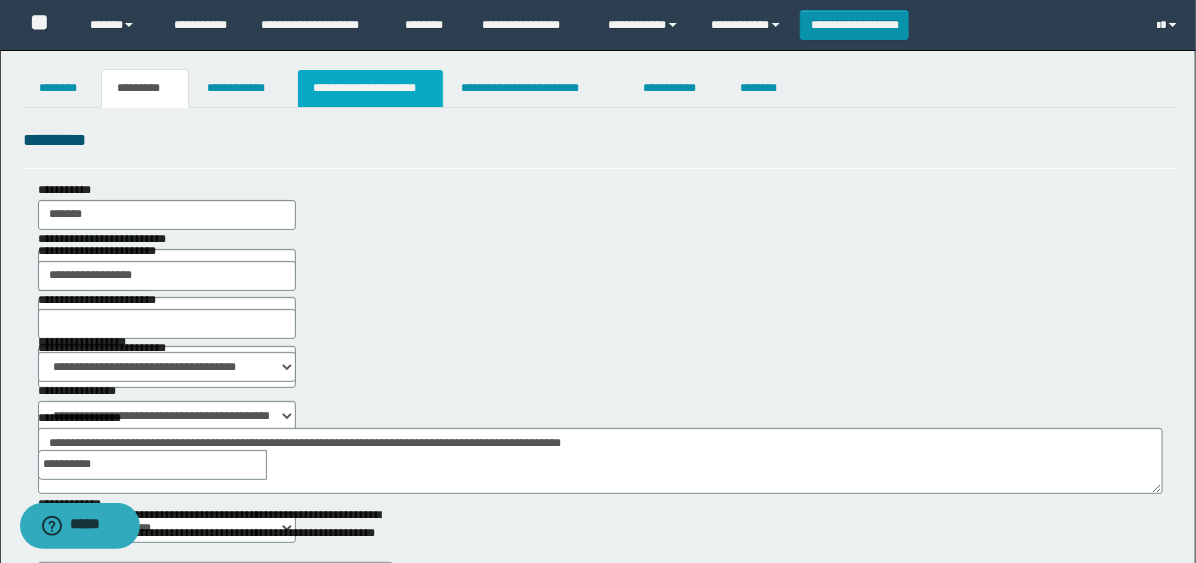 type on "**********" 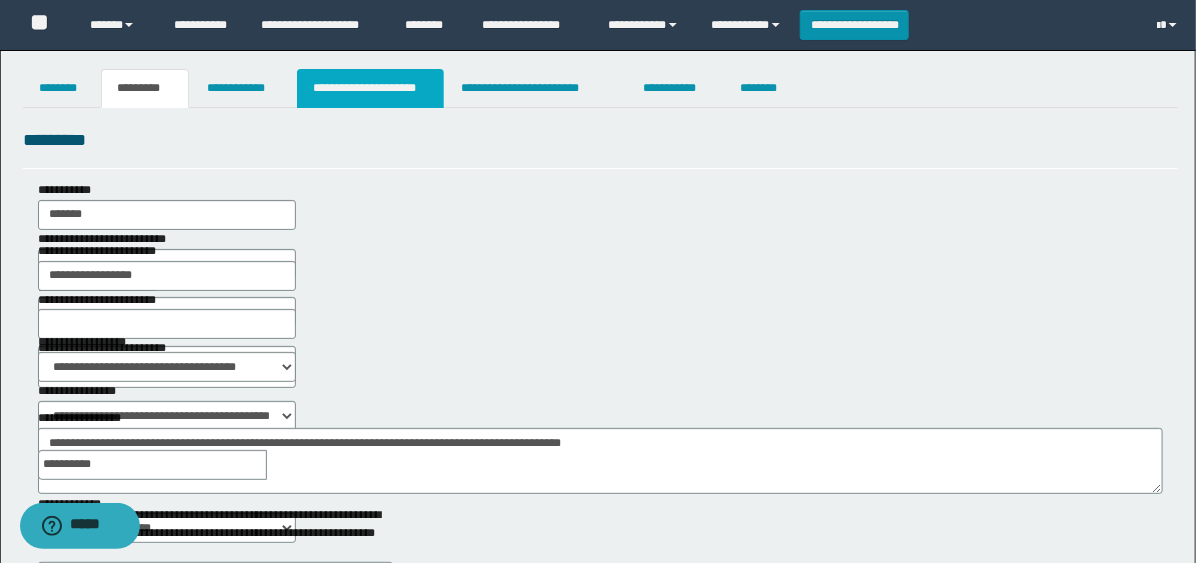 drag, startPoint x: 358, startPoint y: 86, endPoint x: 344, endPoint y: 156, distance: 71.38628 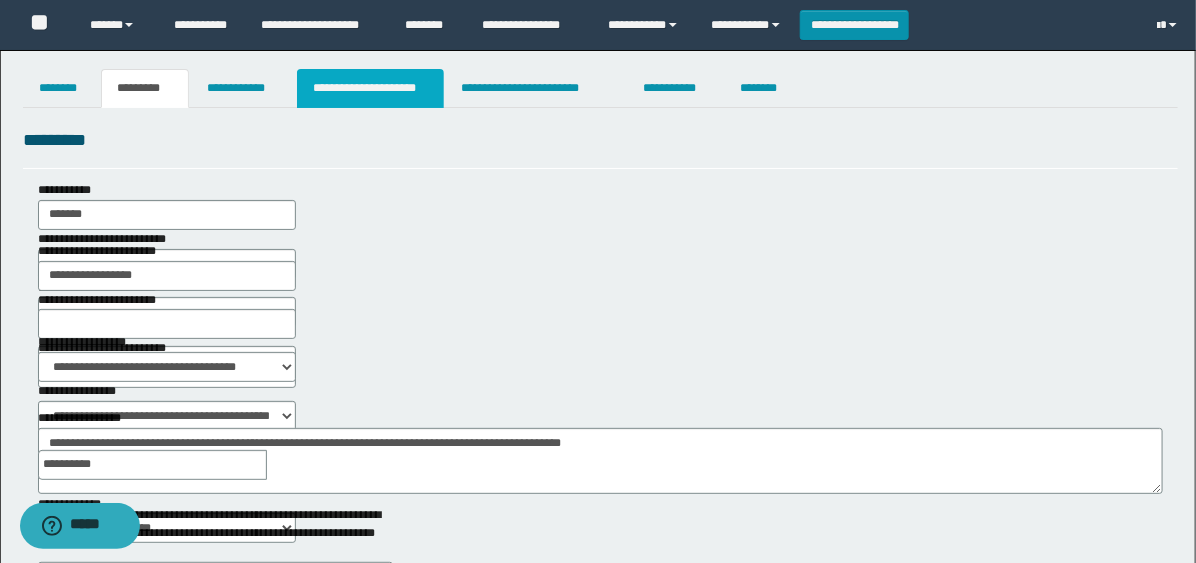 click on "**********" at bounding box center (370, 88) 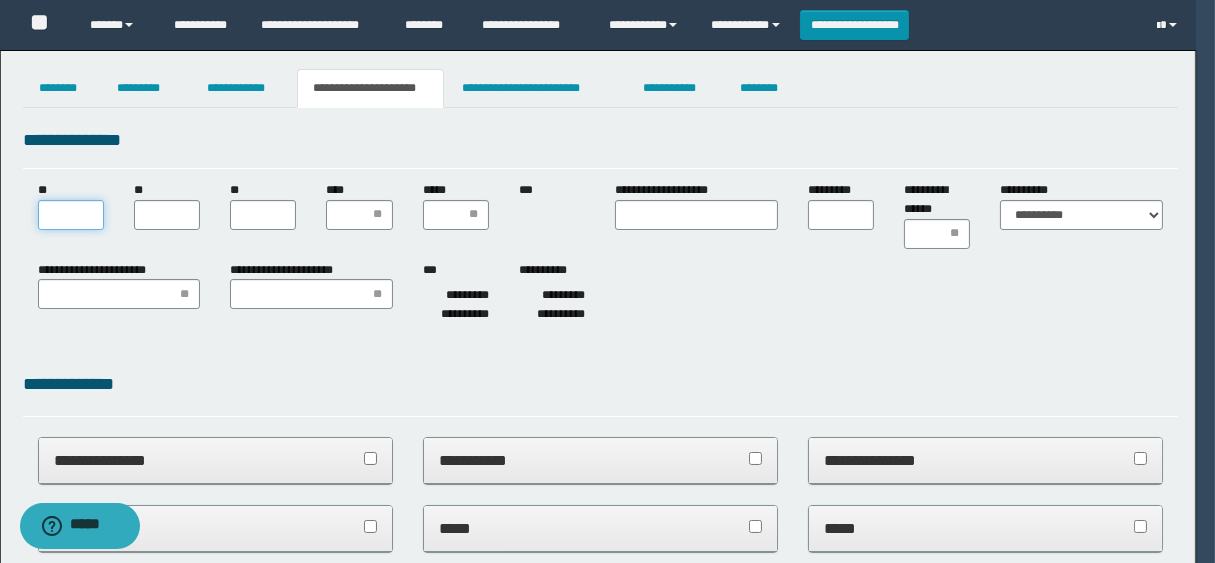 click on "**" at bounding box center [71, 215] 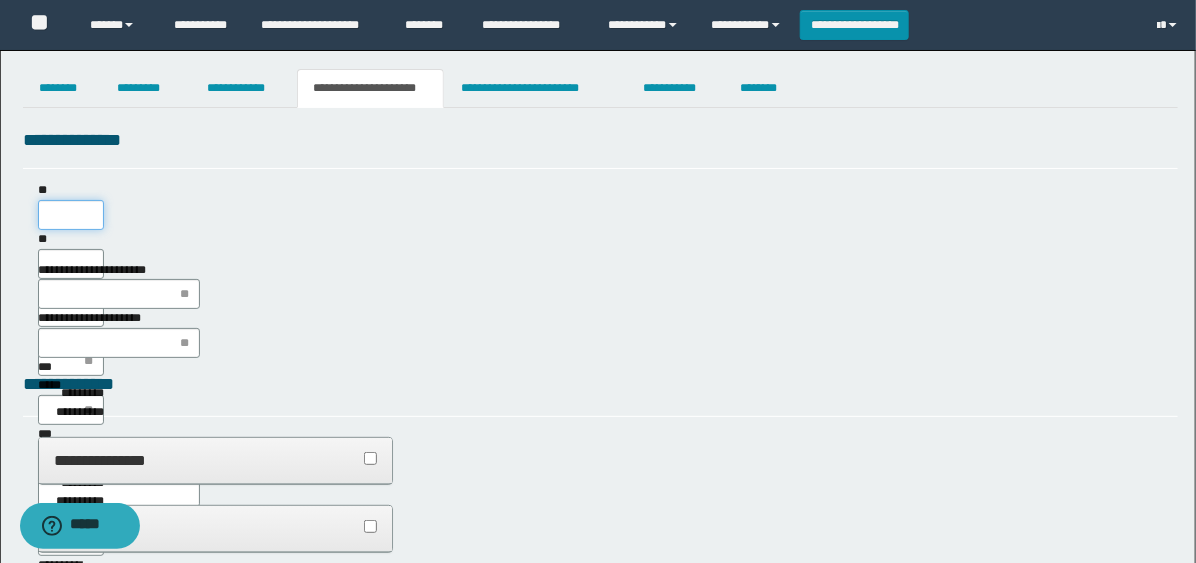 scroll, scrollTop: 0, scrollLeft: 0, axis: both 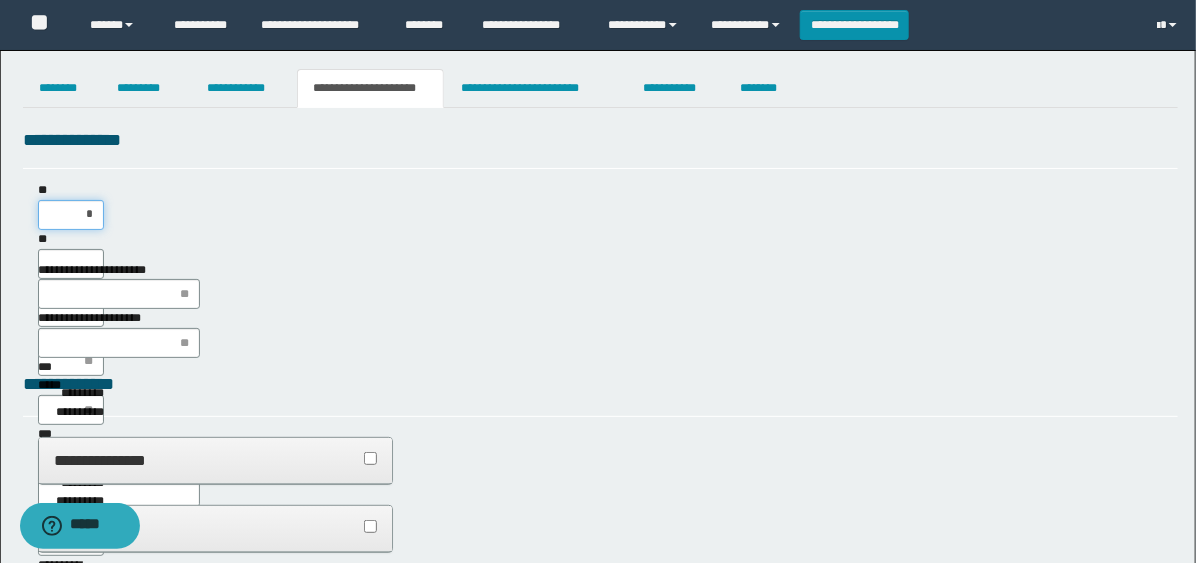 type on "**" 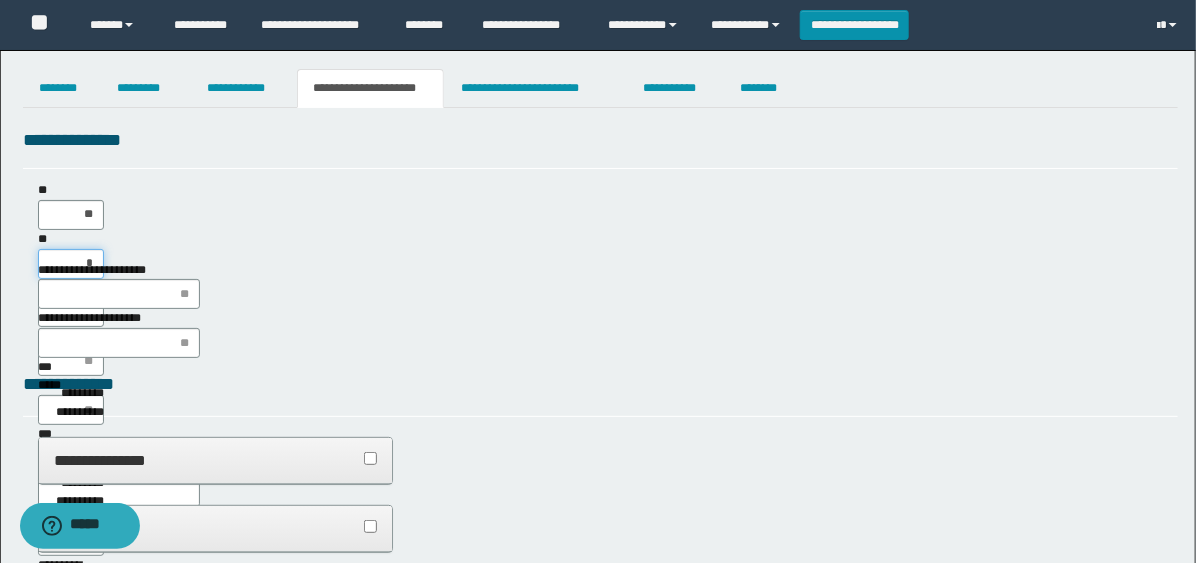 type on "**" 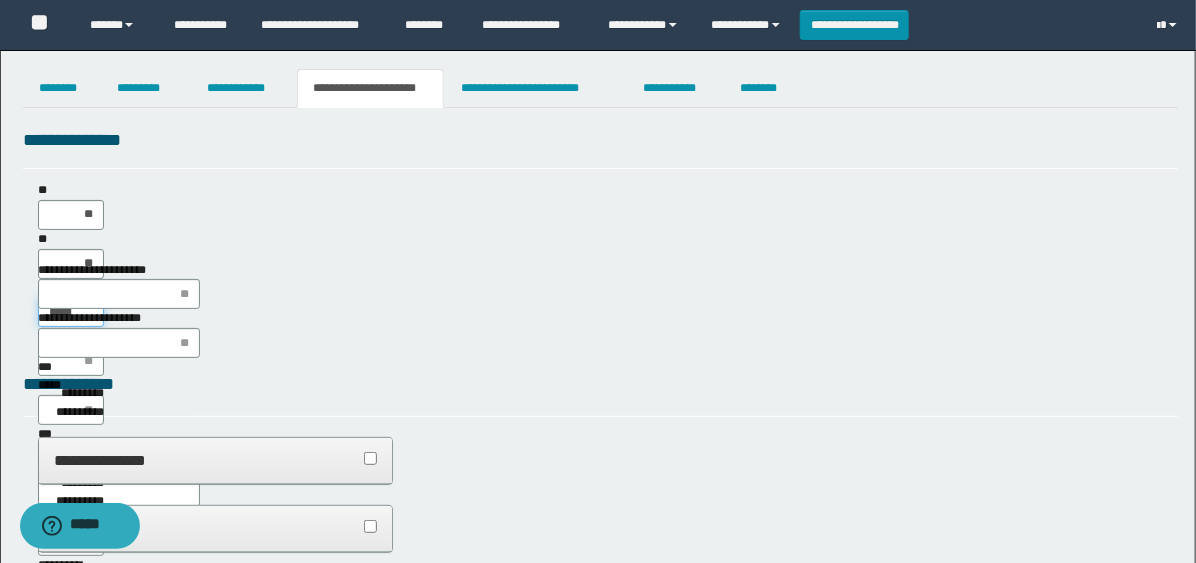 type on "******" 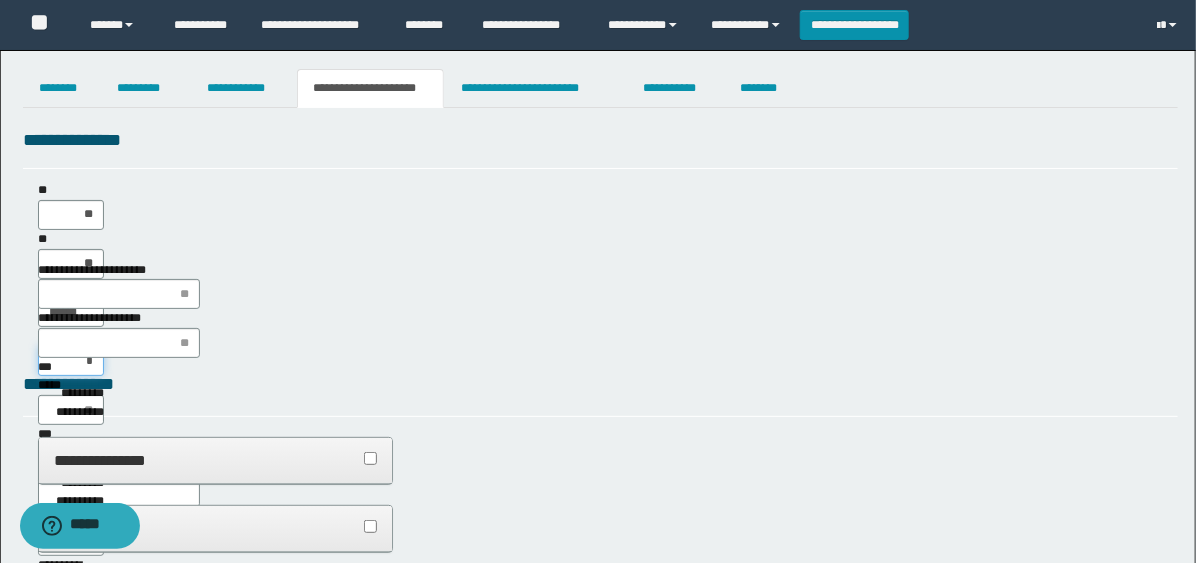 type on "**" 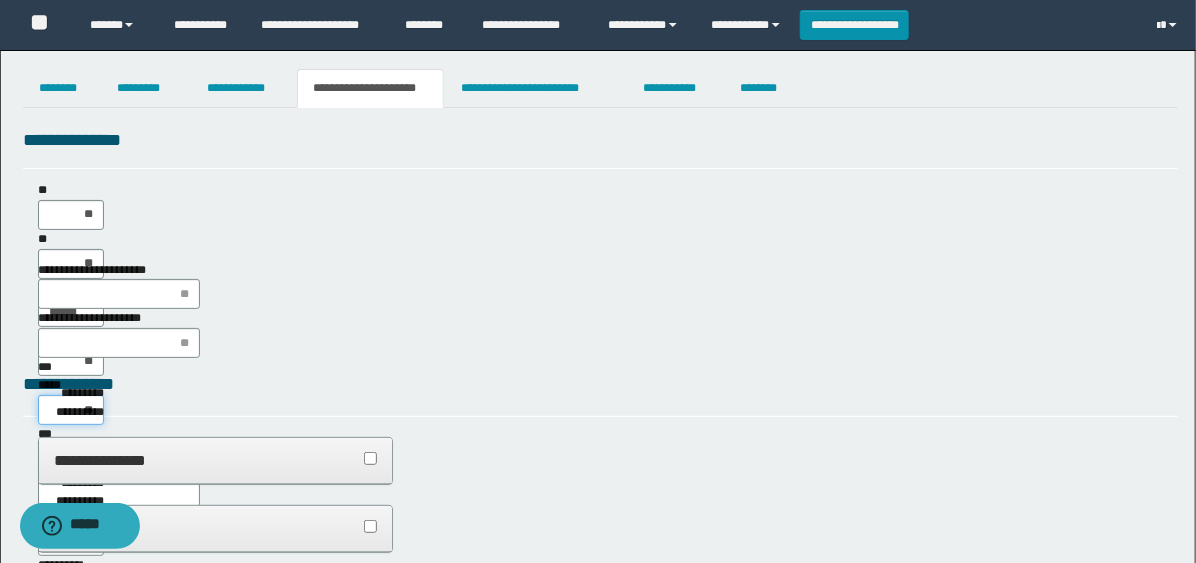 type on "***" 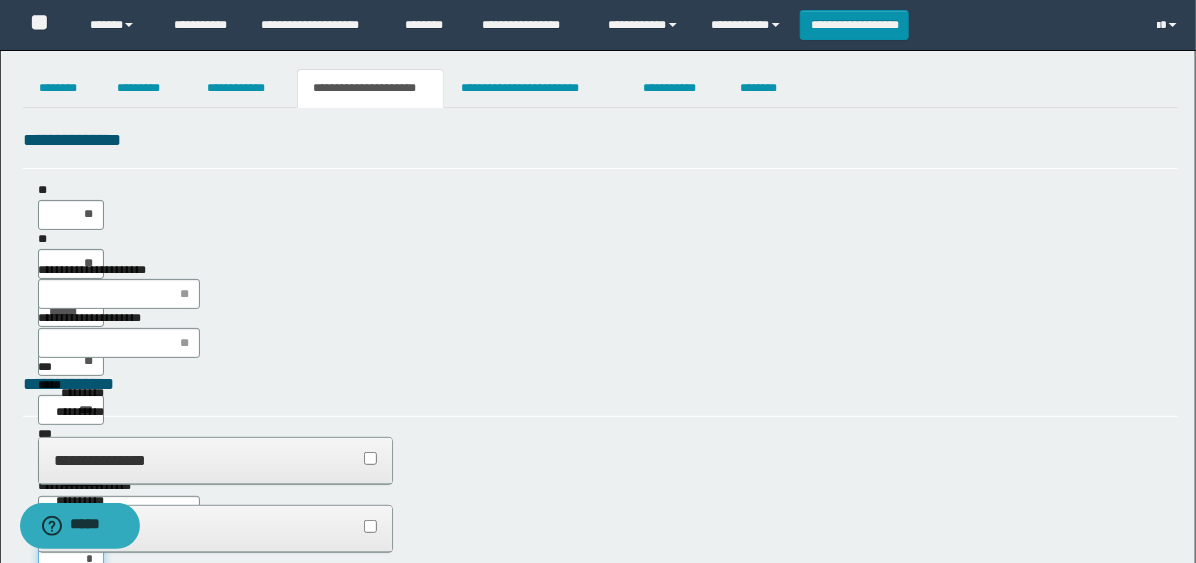 type on "**" 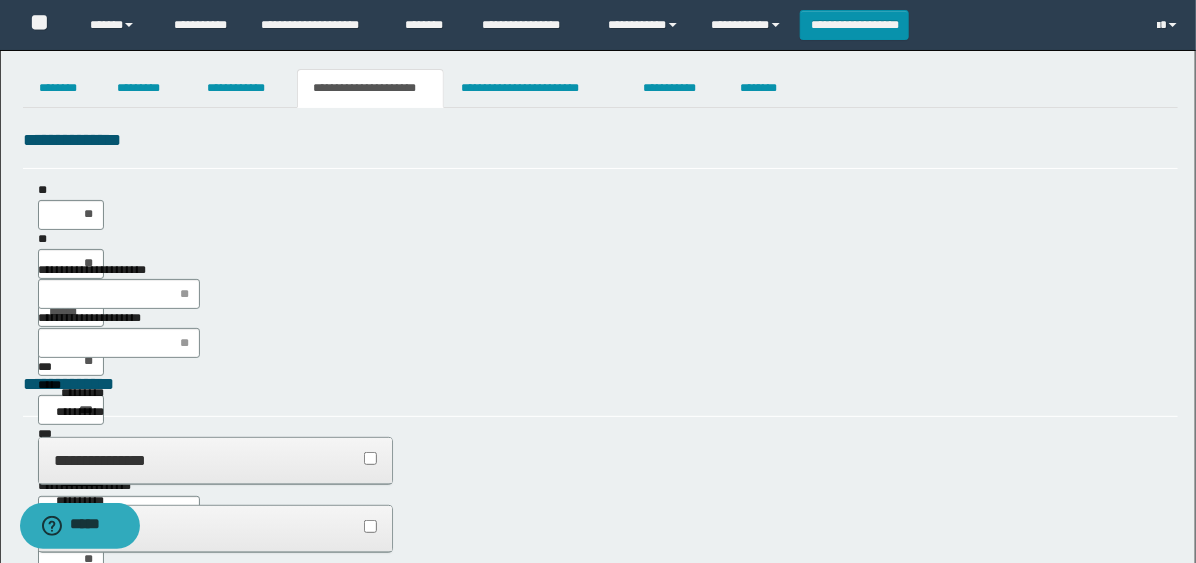 type on "**" 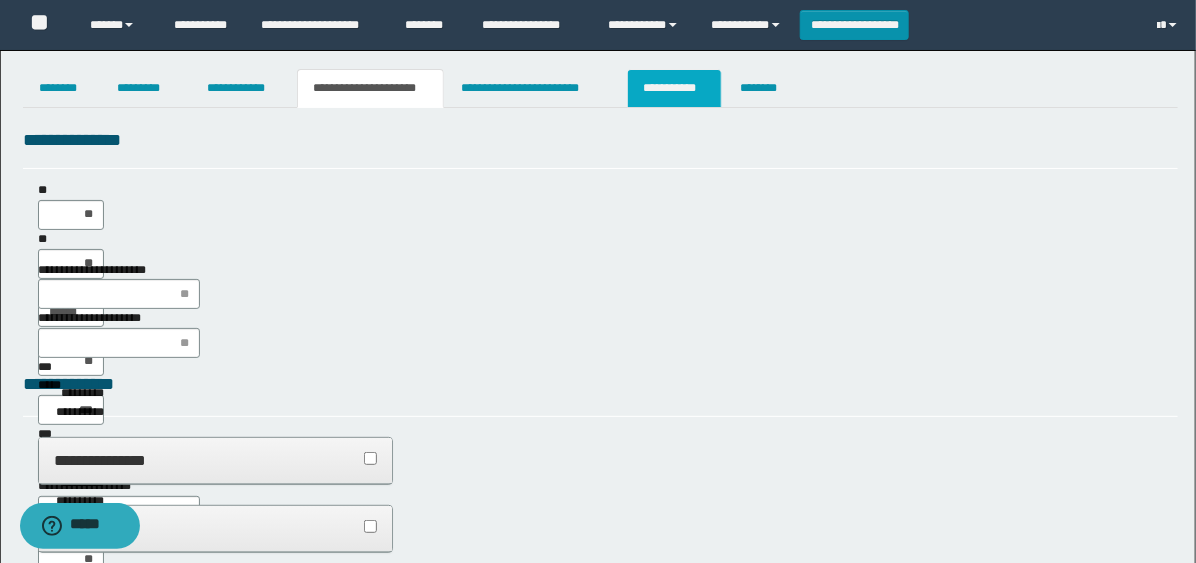 click on "**********" at bounding box center [674, 88] 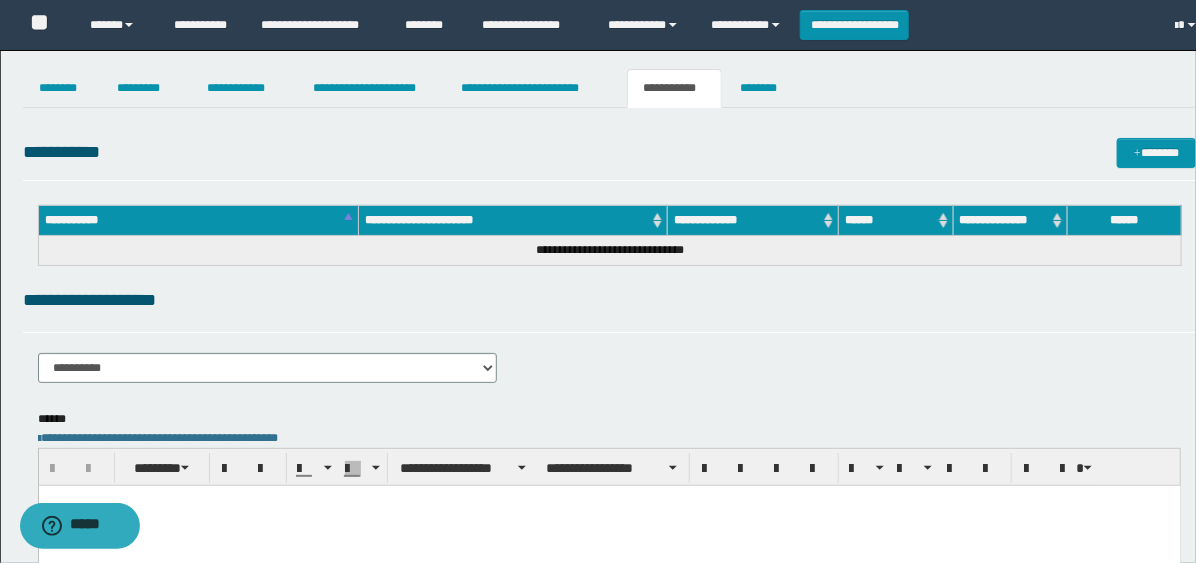 scroll, scrollTop: 0, scrollLeft: 0, axis: both 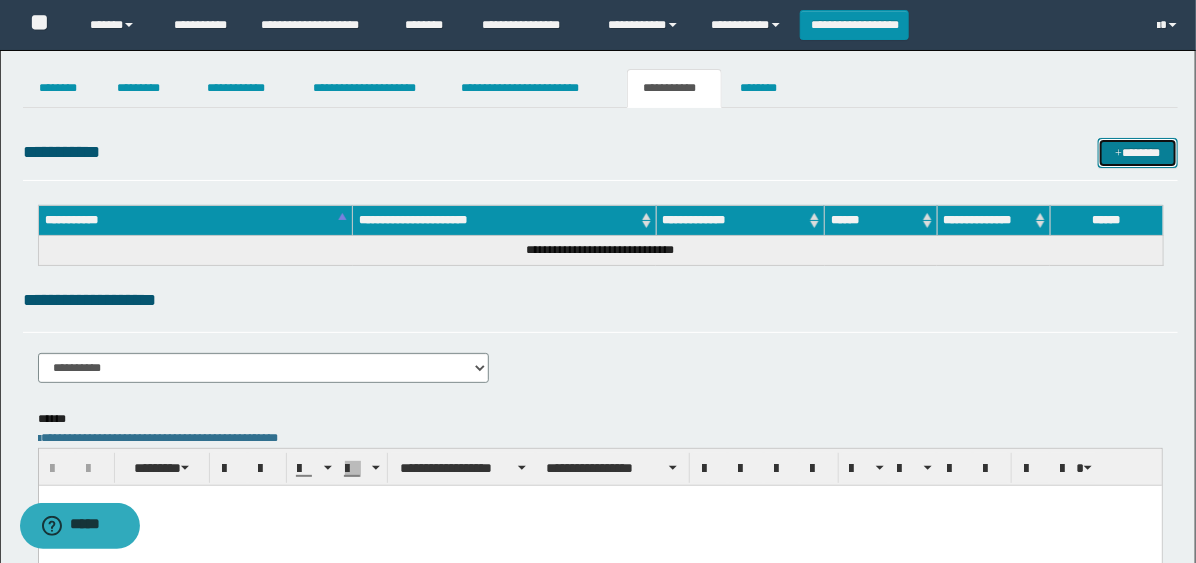 click on "*******" at bounding box center [1138, 153] 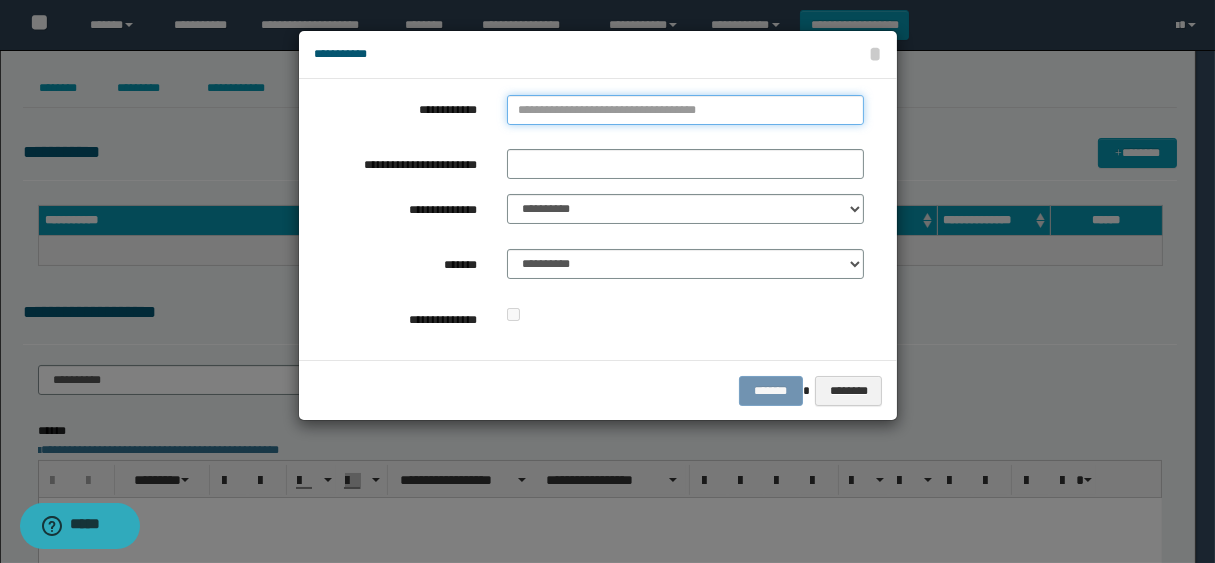 click on "**********" at bounding box center [685, 110] 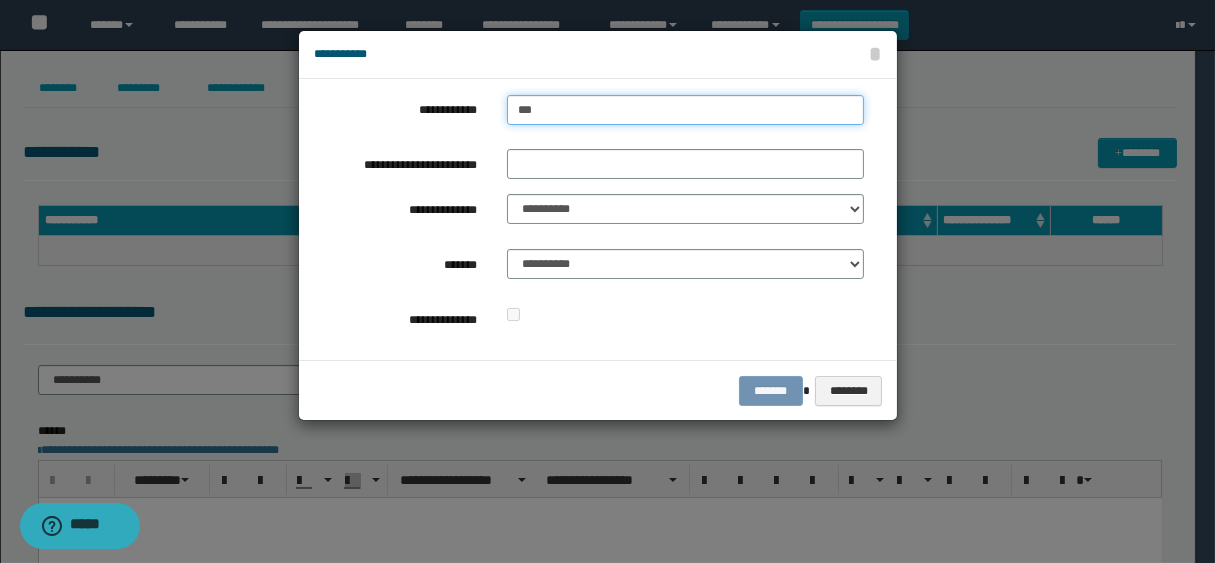 type on "****" 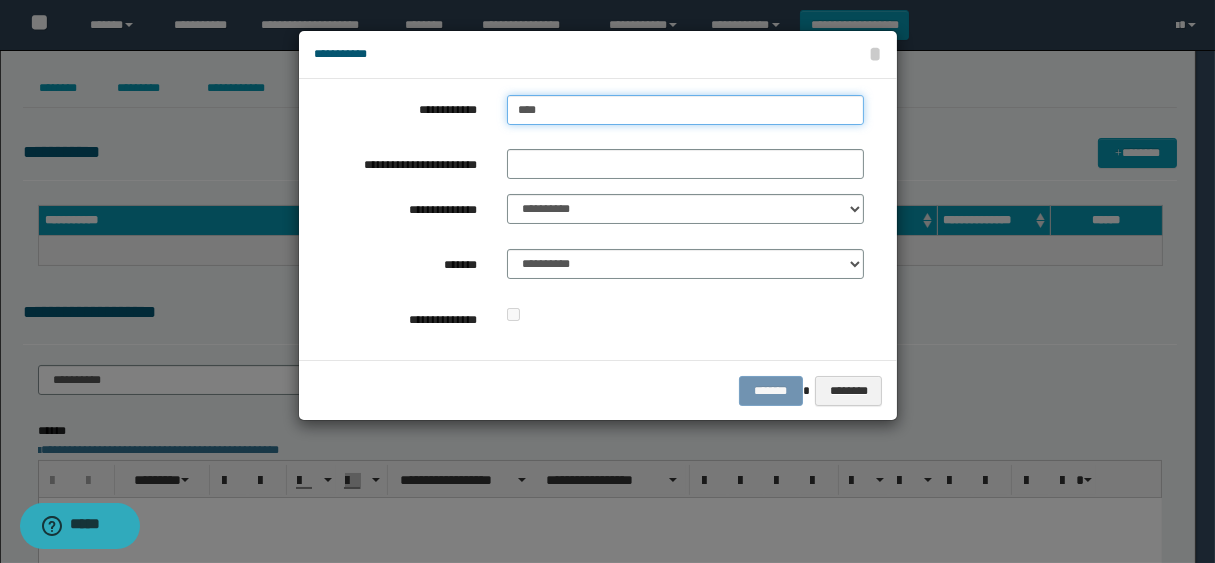 type on "****" 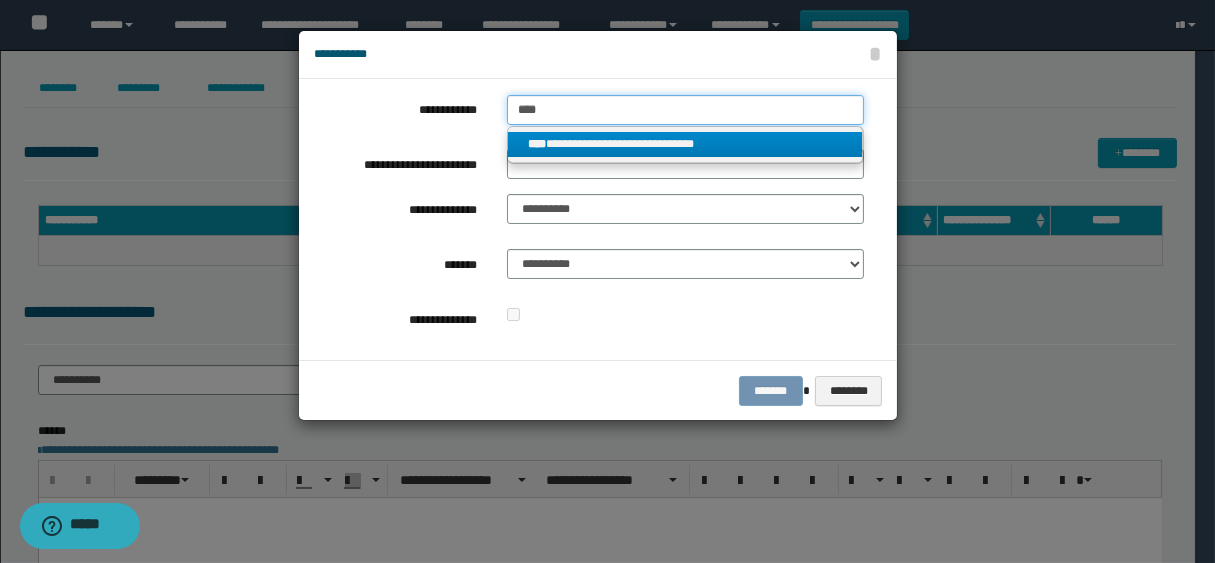 type on "****" 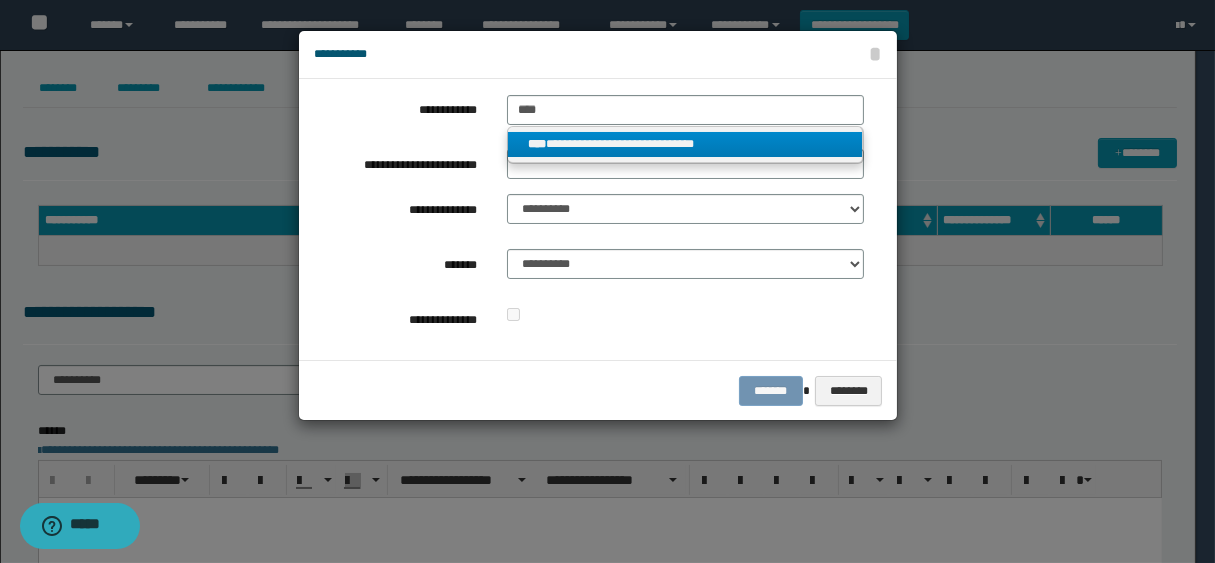 click on "**********" at bounding box center (685, 144) 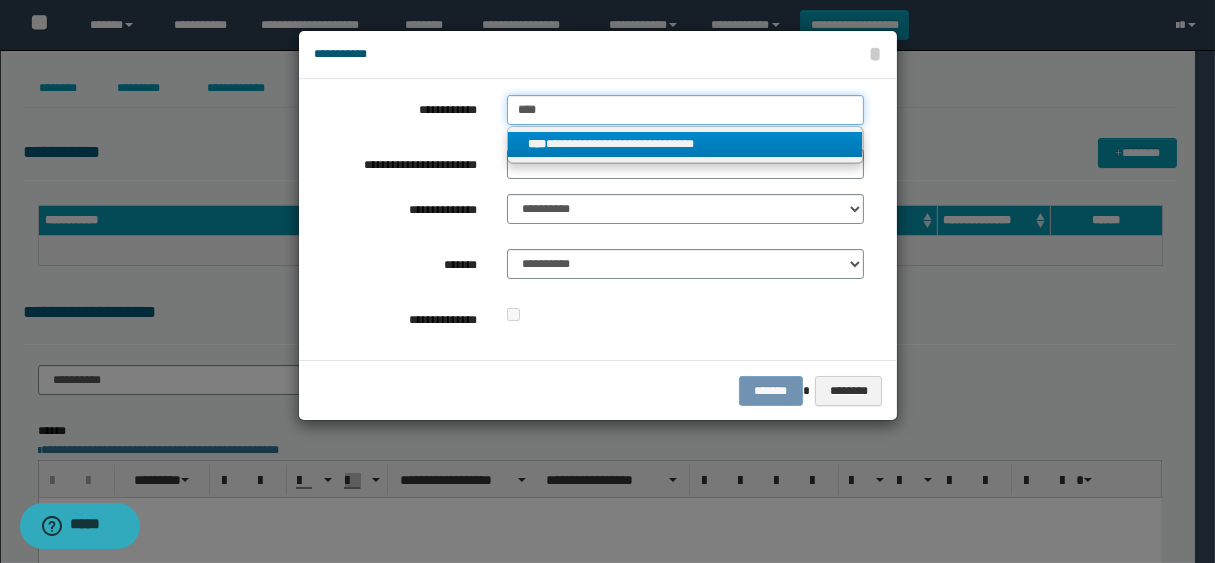 type 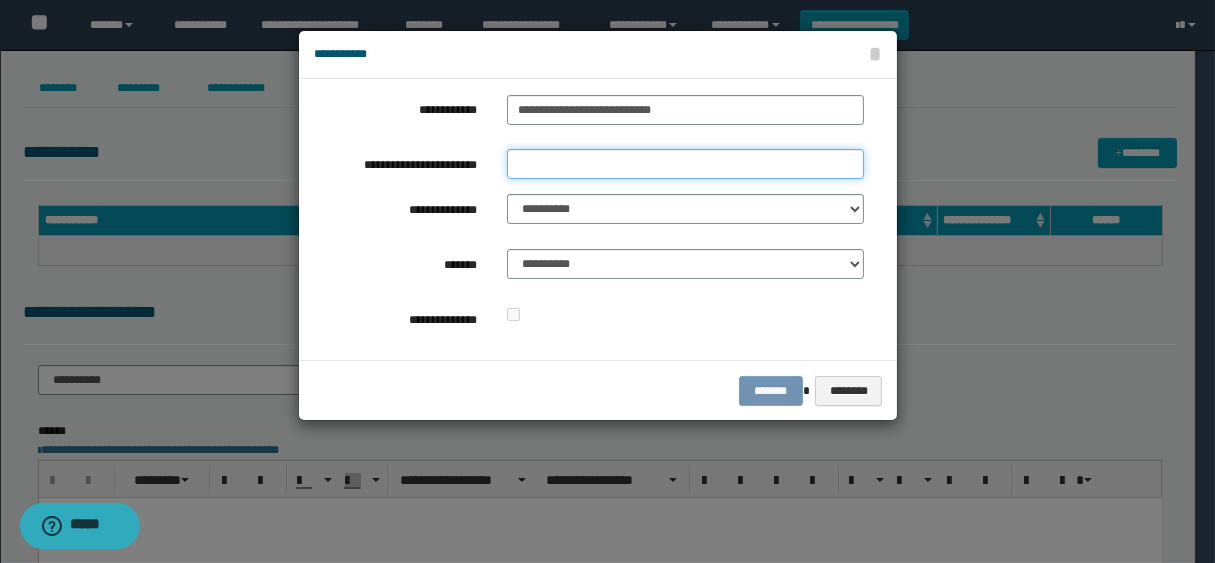 click on "**********" at bounding box center (685, 164) 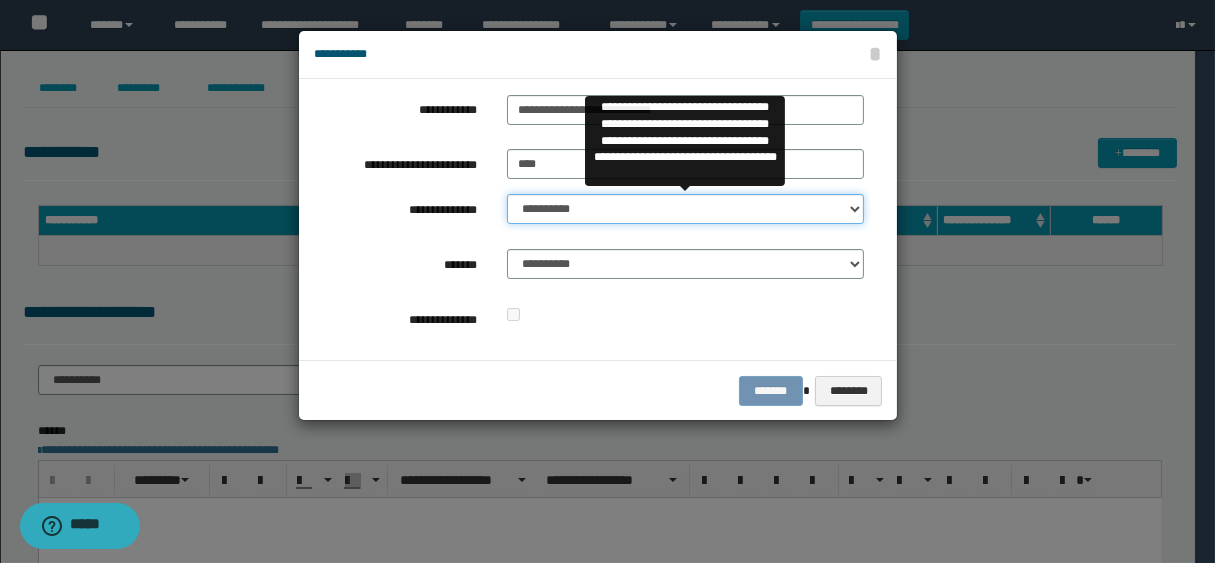 click on "**********" at bounding box center [685, 209] 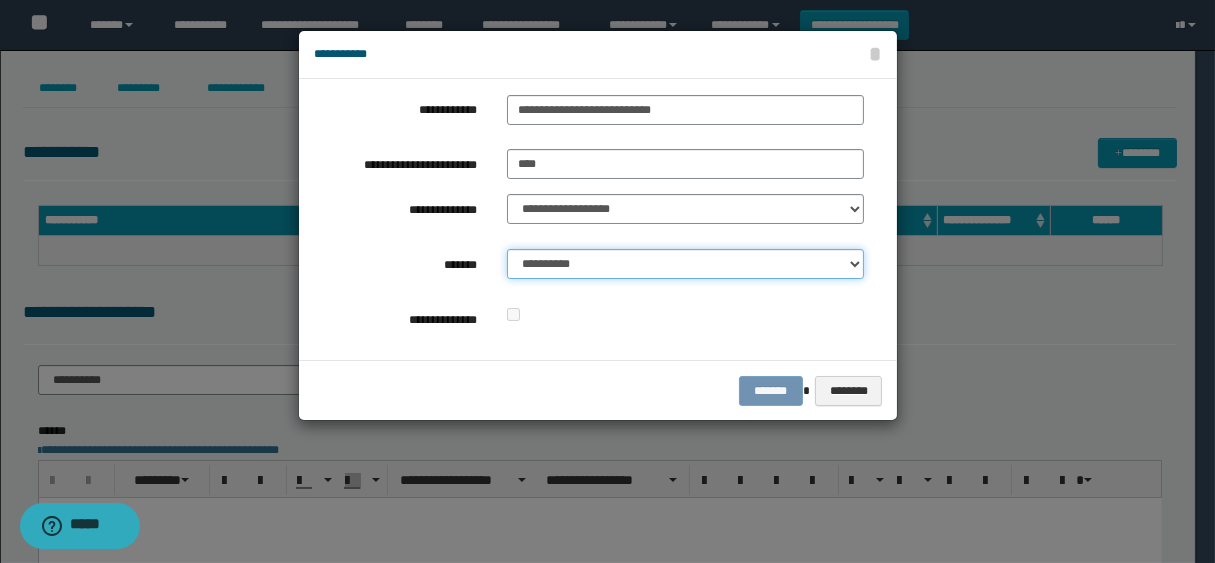 click on "**********" at bounding box center [685, 264] 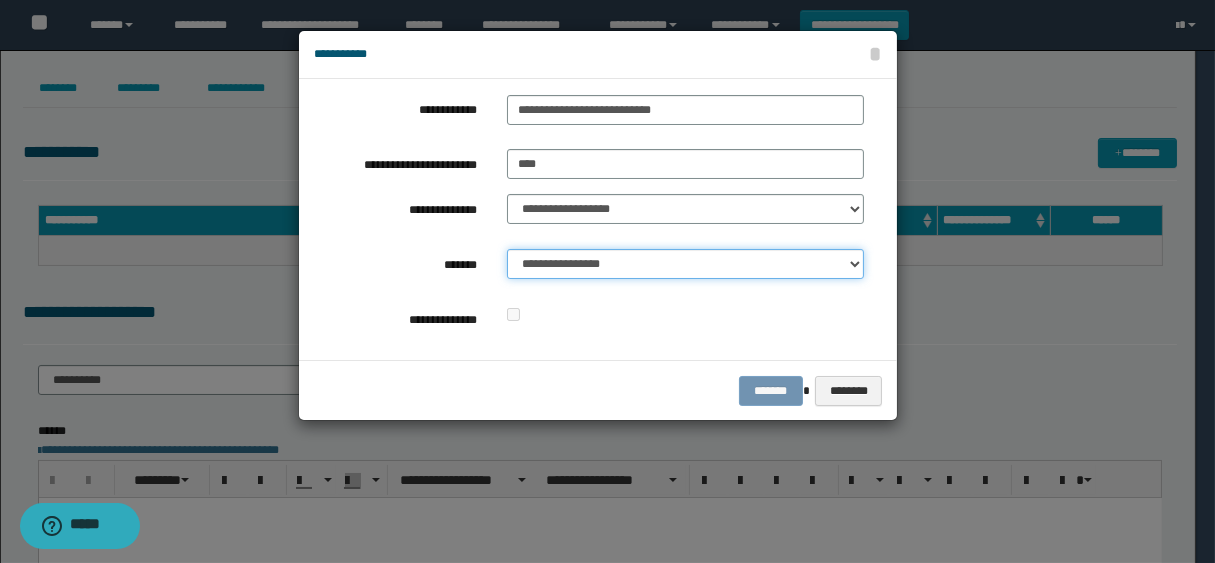 click on "**********" at bounding box center (685, 264) 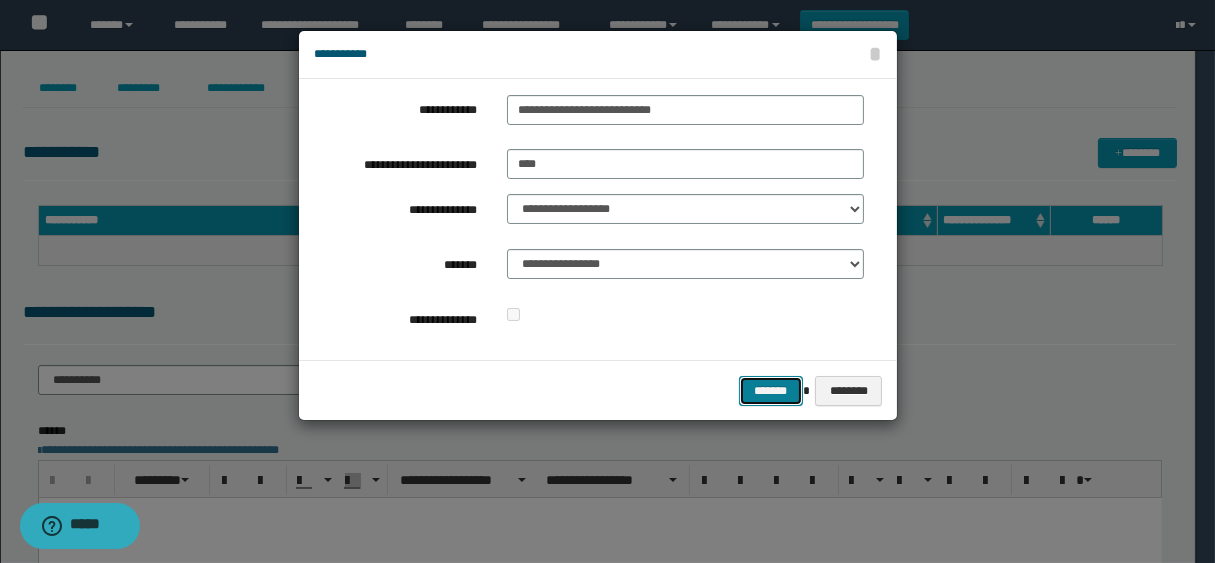 click on "*******" at bounding box center (771, 391) 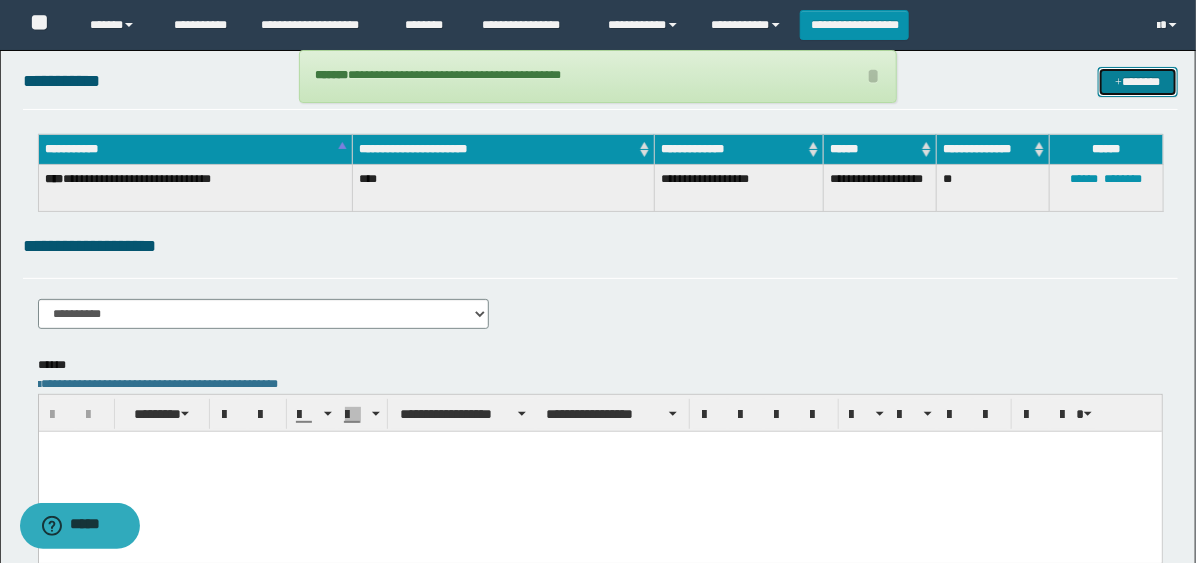 scroll, scrollTop: 222, scrollLeft: 0, axis: vertical 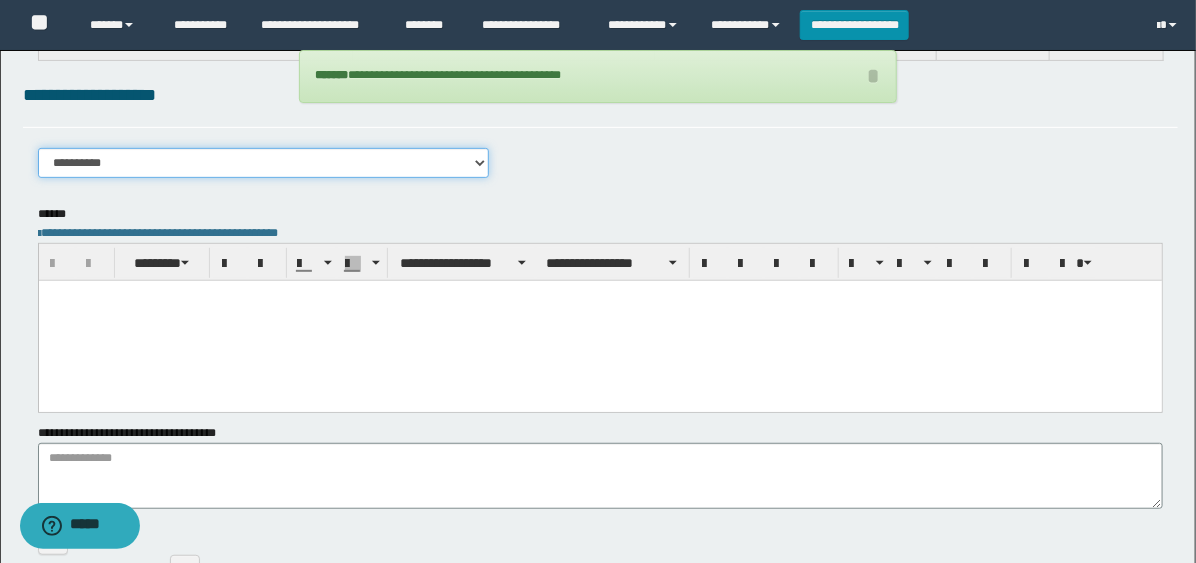 click on "**********" at bounding box center (263, 163) 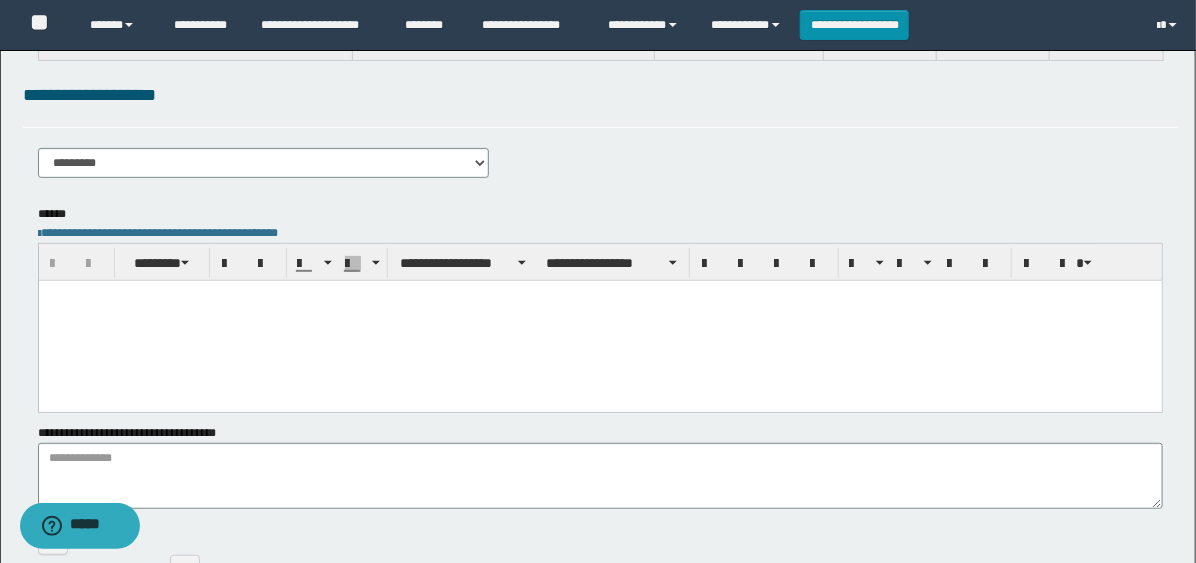 click at bounding box center [599, 320] 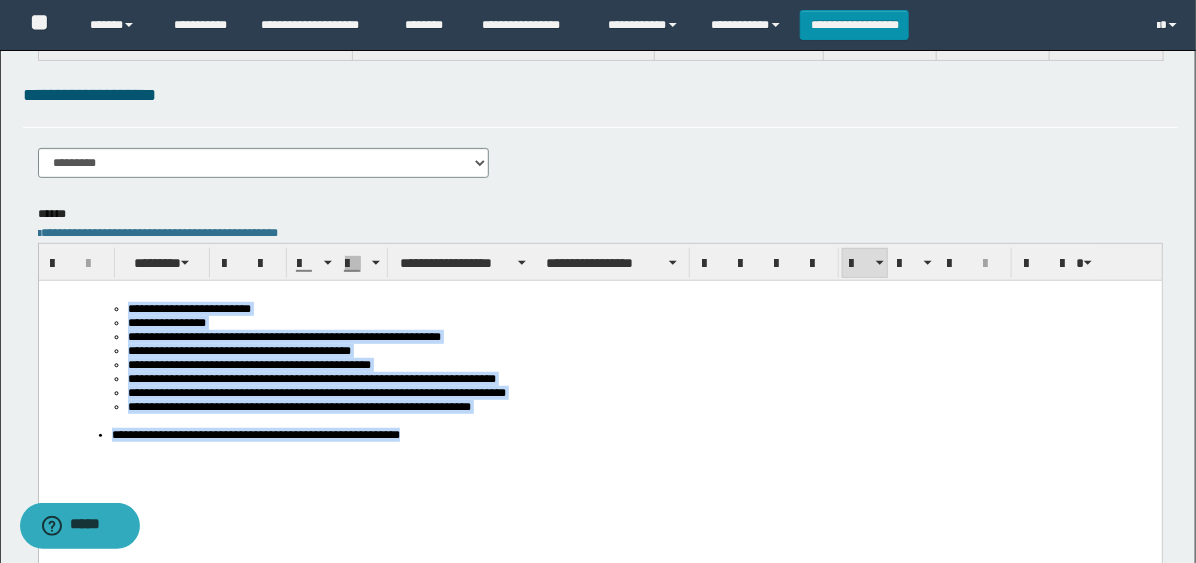 drag, startPoint x: 469, startPoint y: 461, endPoint x: -1, endPoint y: 265, distance: 509.2308 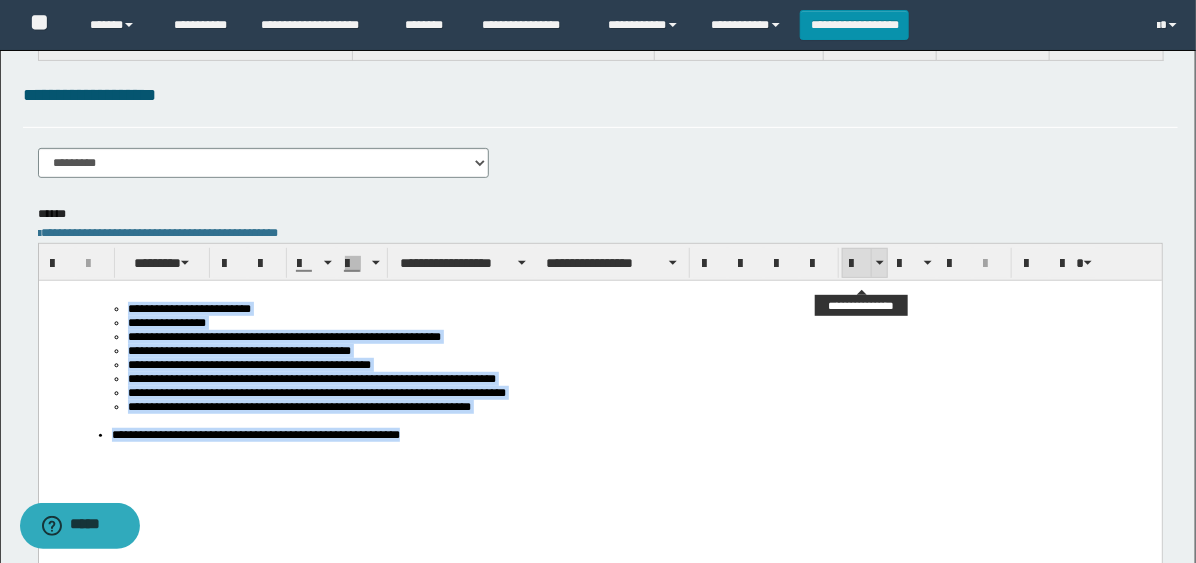click at bounding box center [857, 264] 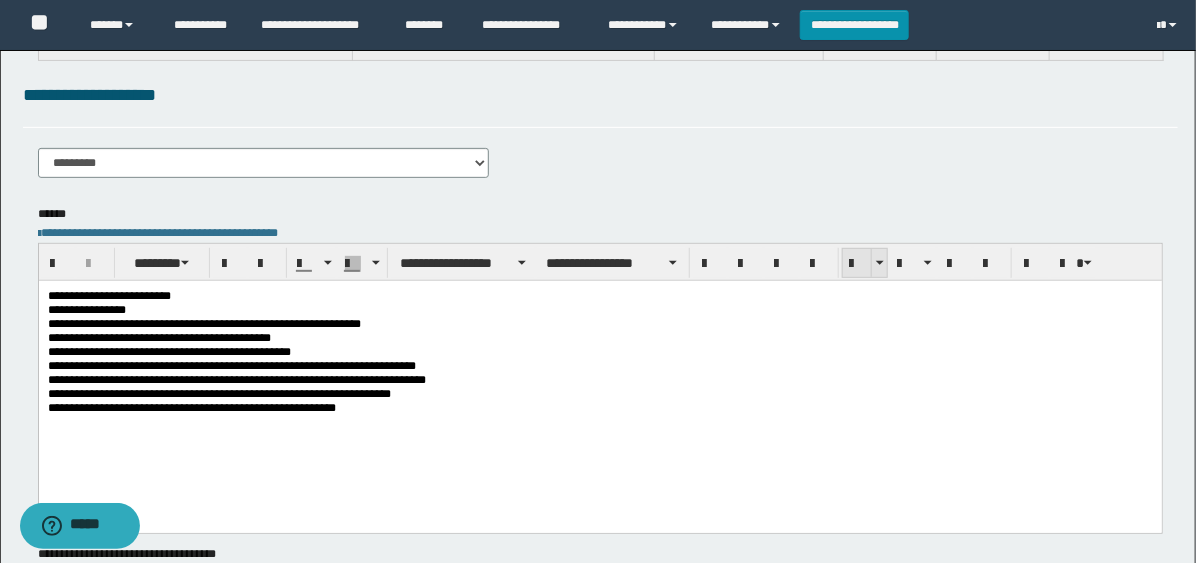 click at bounding box center [857, 264] 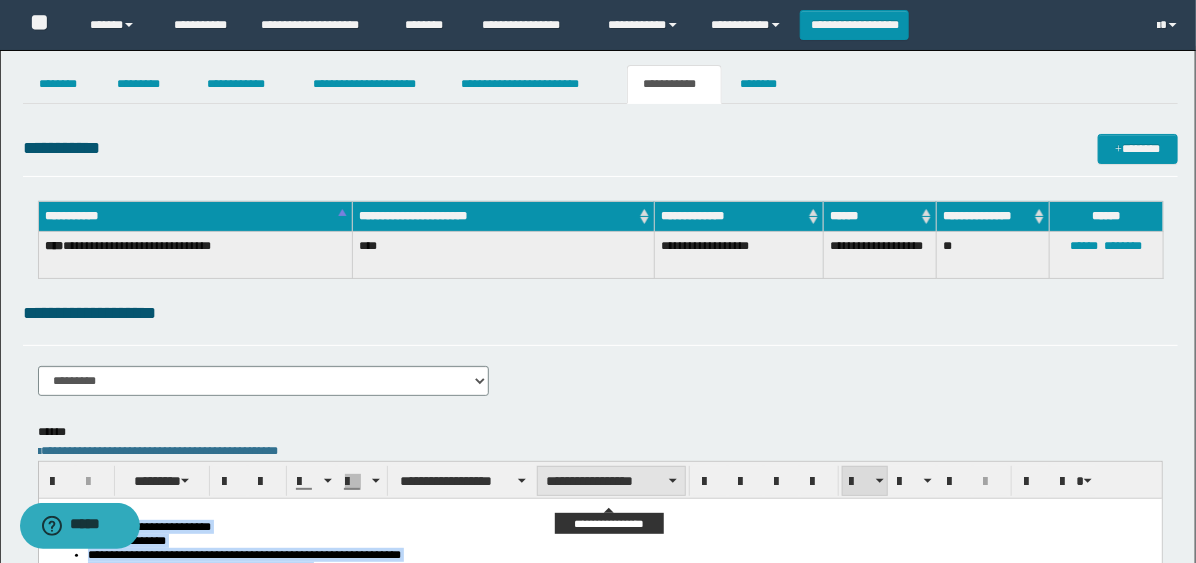 scroll, scrollTop: 0, scrollLeft: 0, axis: both 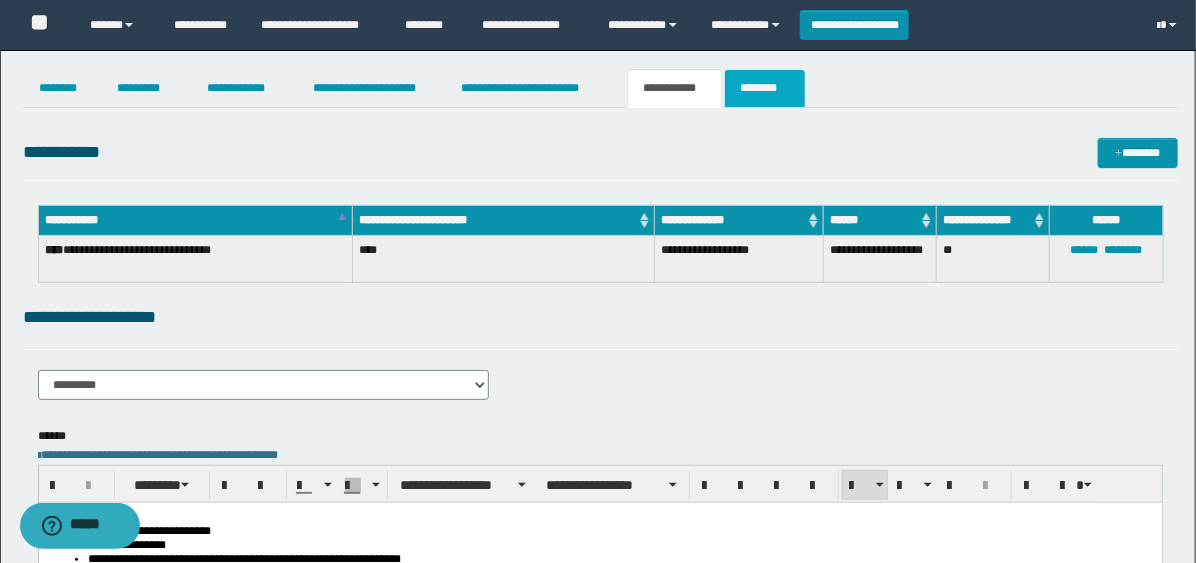 click on "********" at bounding box center (765, 88) 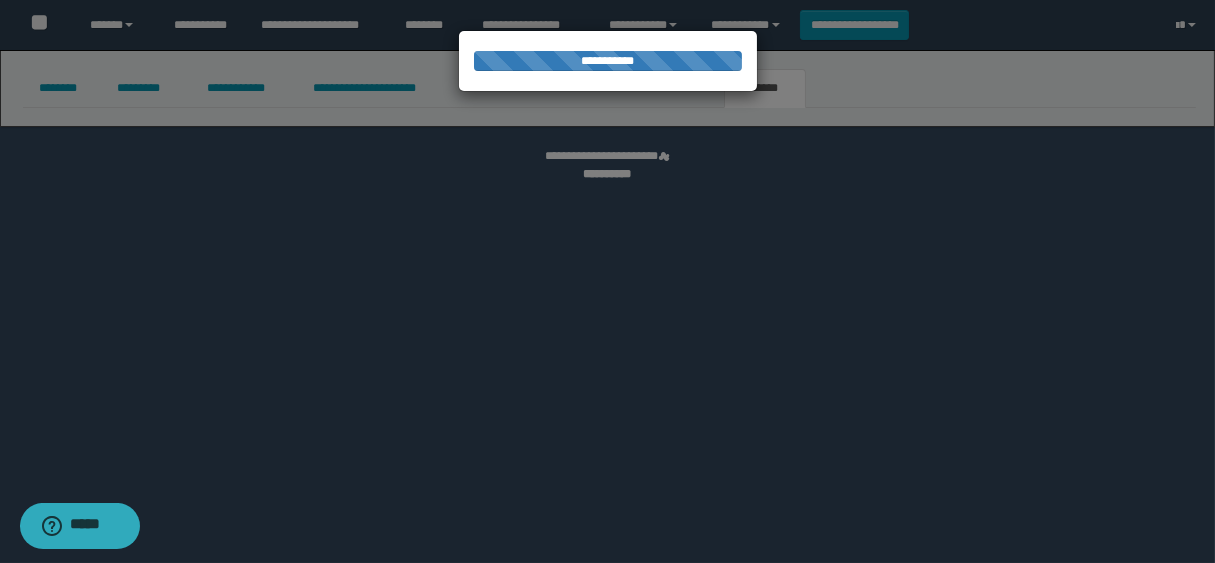 select 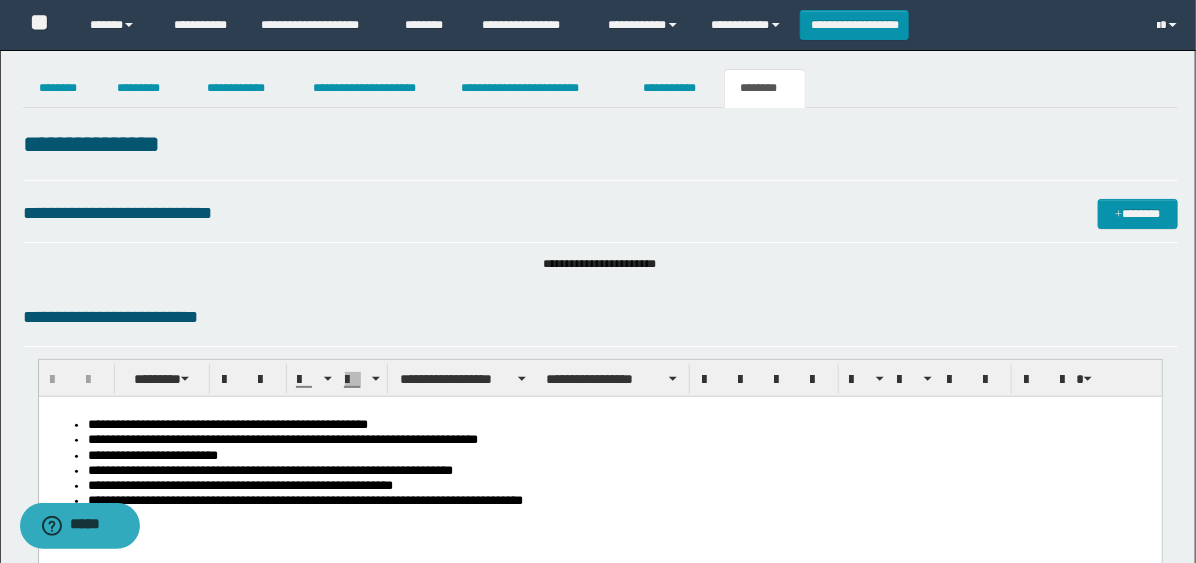 scroll, scrollTop: 111, scrollLeft: 0, axis: vertical 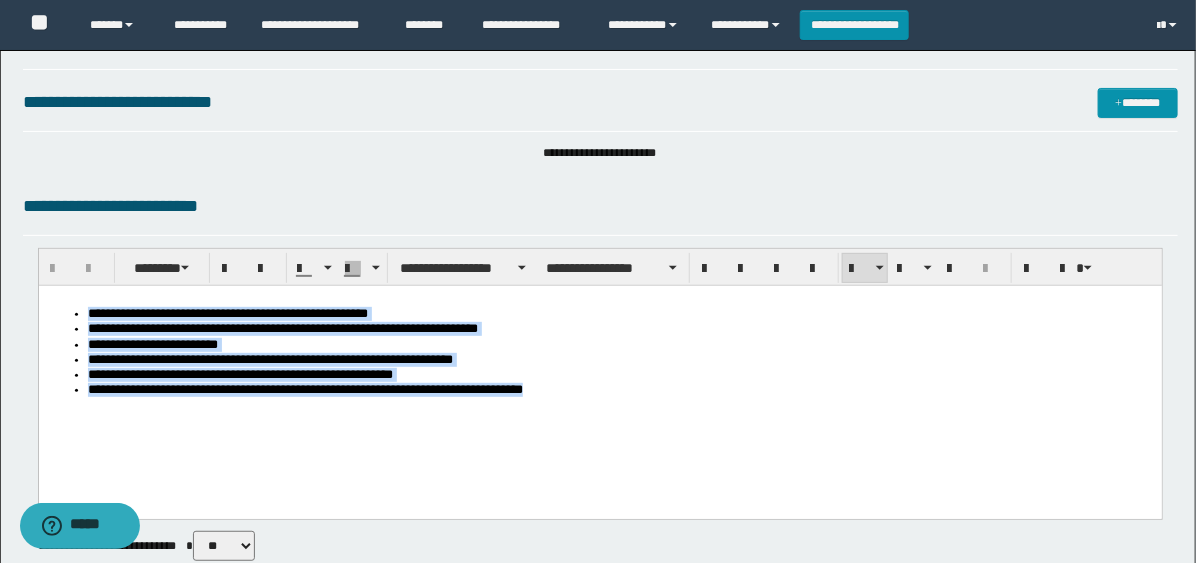 drag, startPoint x: 610, startPoint y: 406, endPoint x: 4, endPoint y: 301, distance: 615.0293 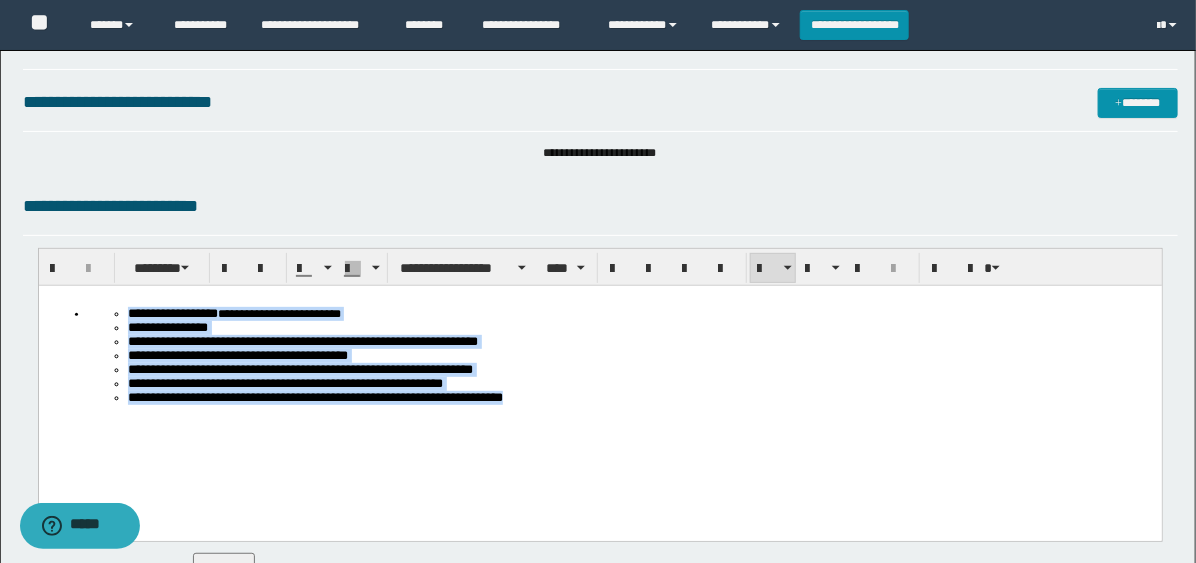 drag, startPoint x: 644, startPoint y: 425, endPoint x: -1, endPoint y: 293, distance: 658.3684 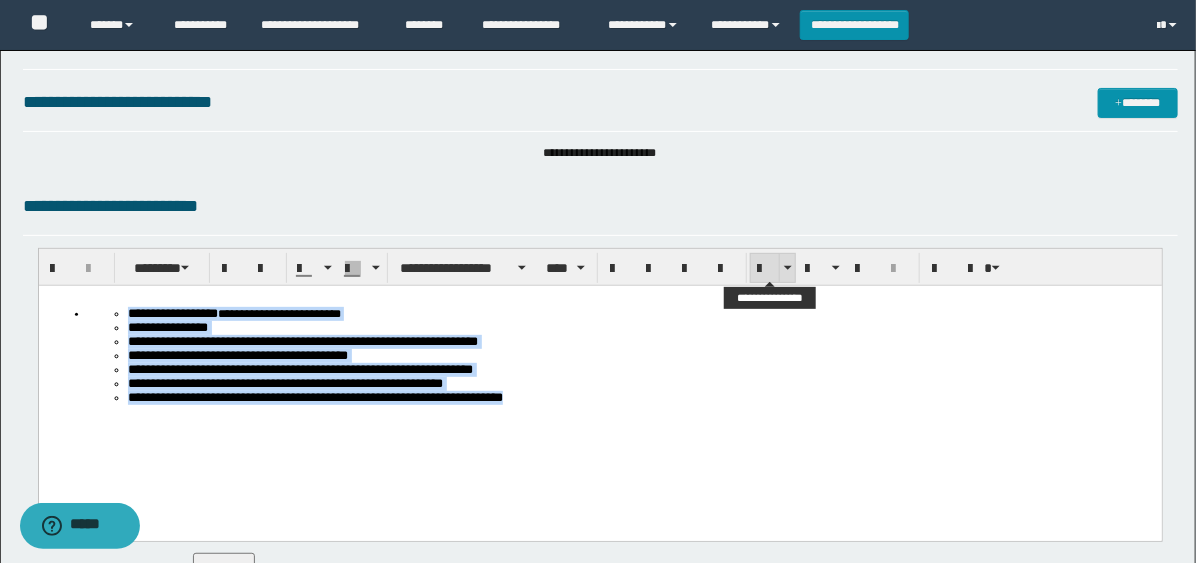 click at bounding box center [765, 268] 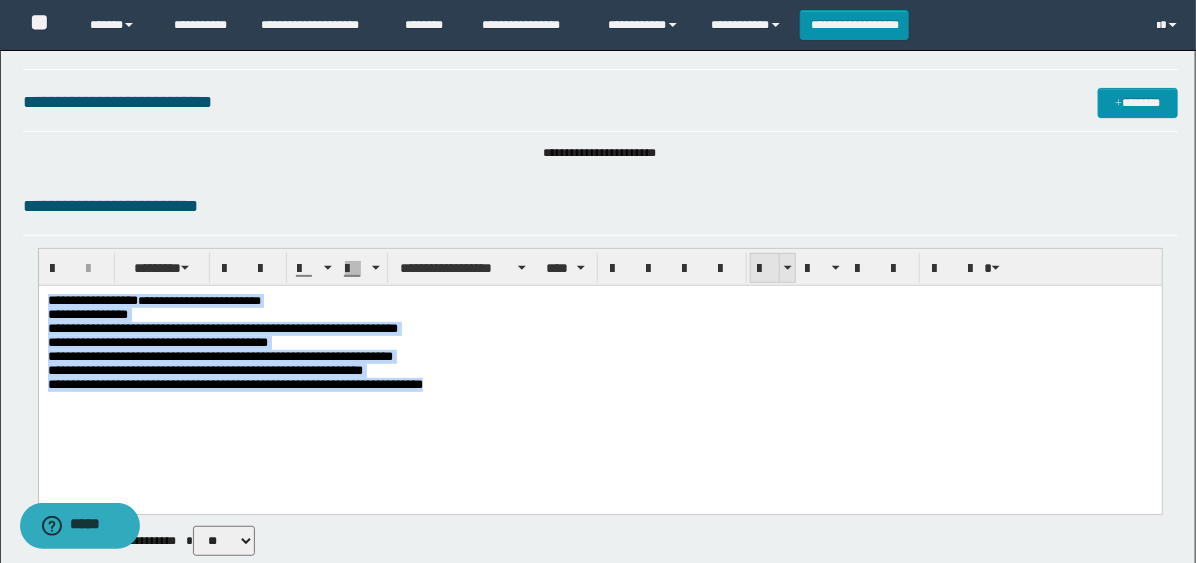 click at bounding box center [765, 268] 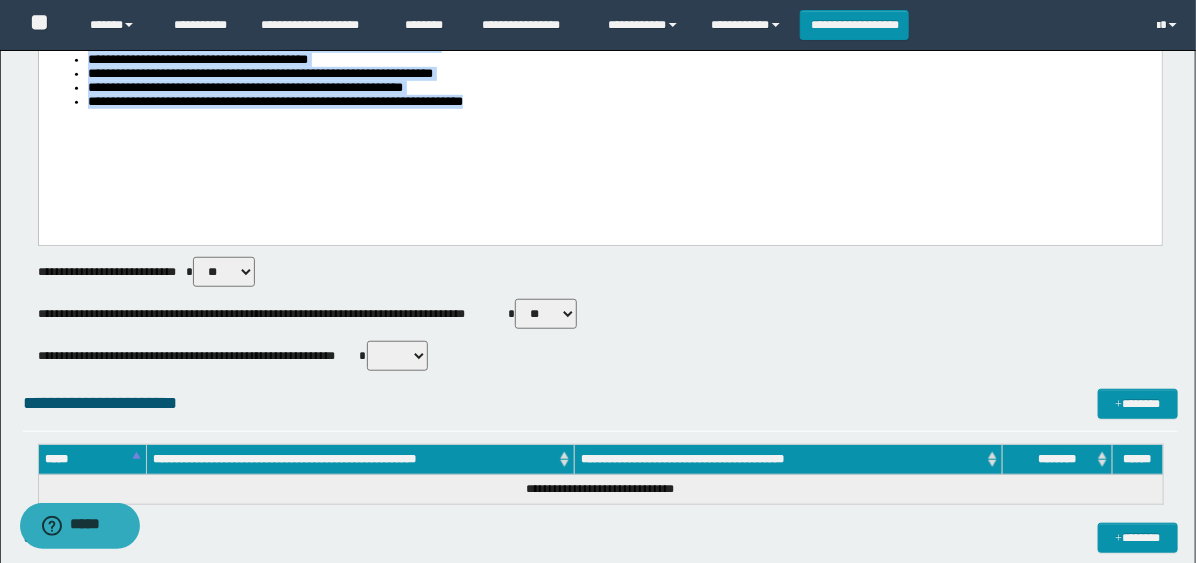 scroll, scrollTop: 444, scrollLeft: 0, axis: vertical 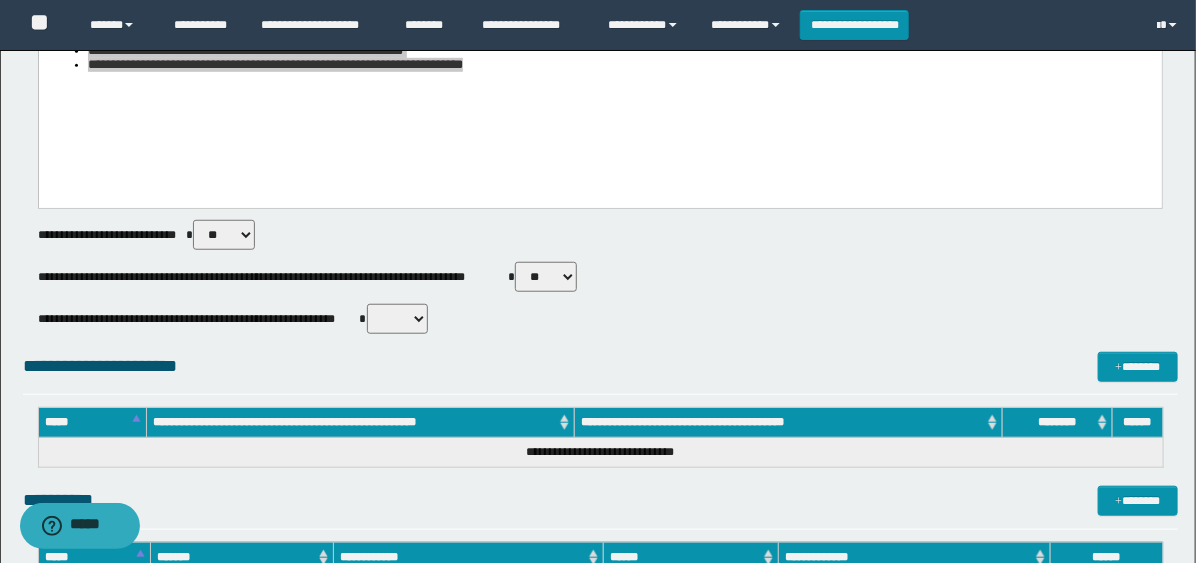 click on "**
**" at bounding box center (546, 277) 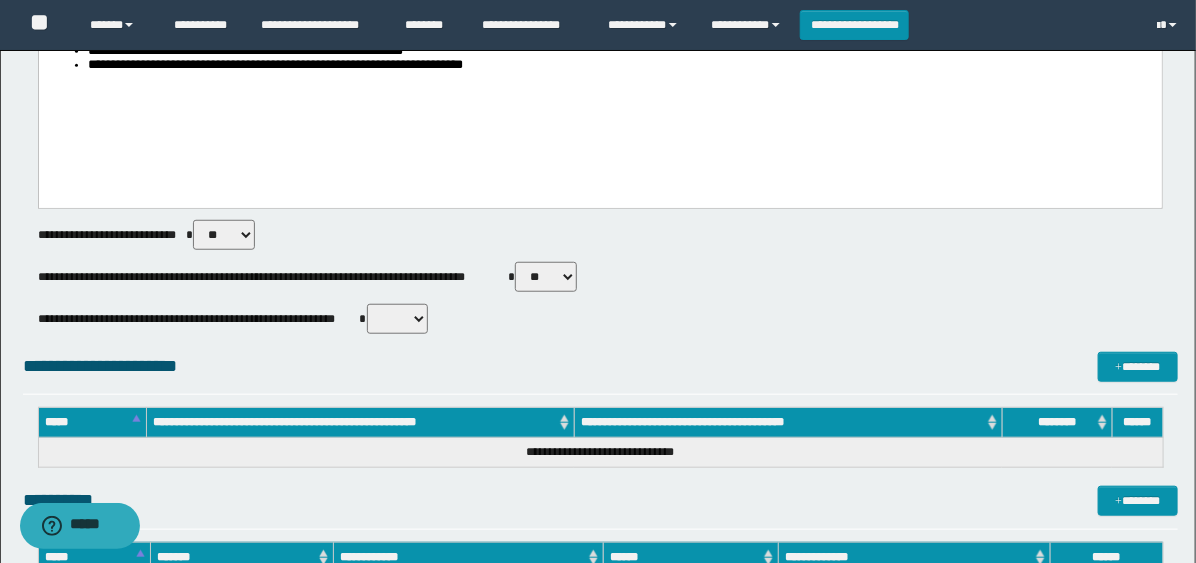 select on "****" 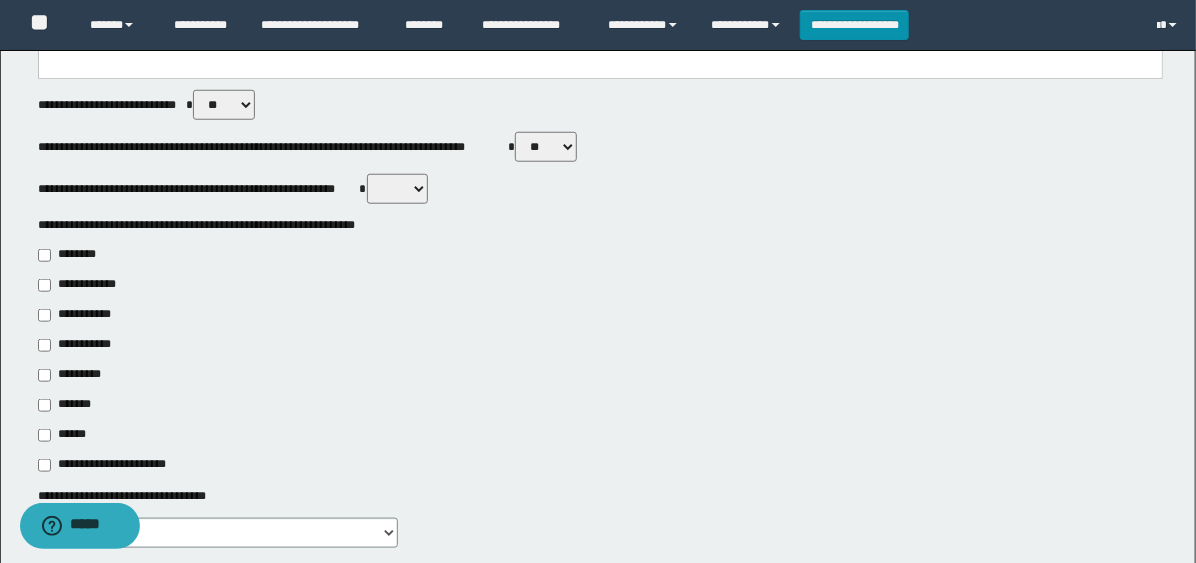scroll, scrollTop: 666, scrollLeft: 0, axis: vertical 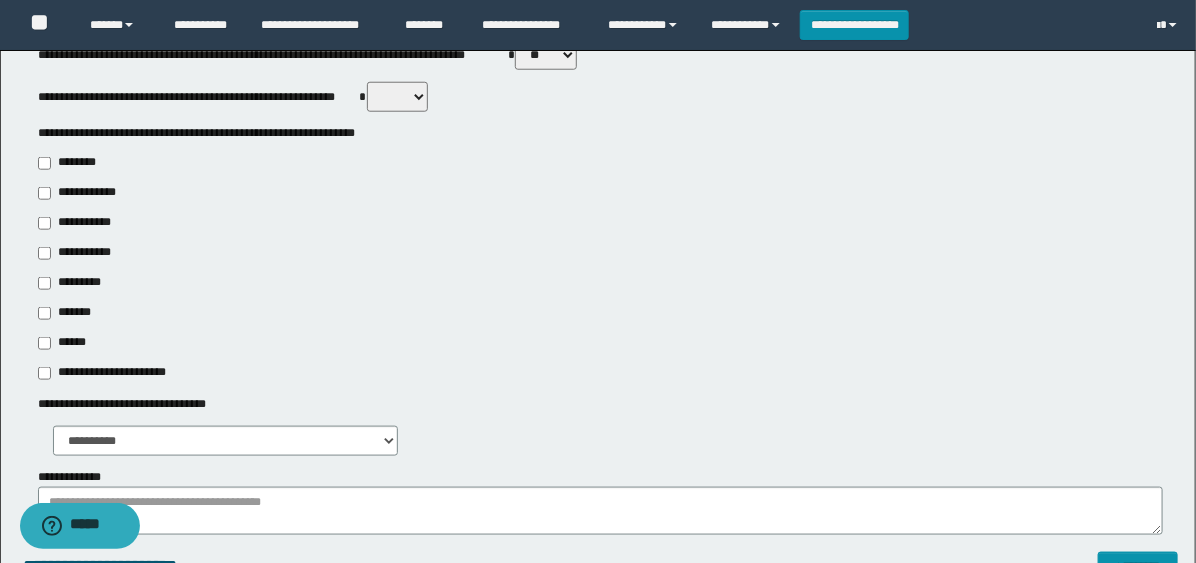 click on "**********" at bounding box center [76, 253] 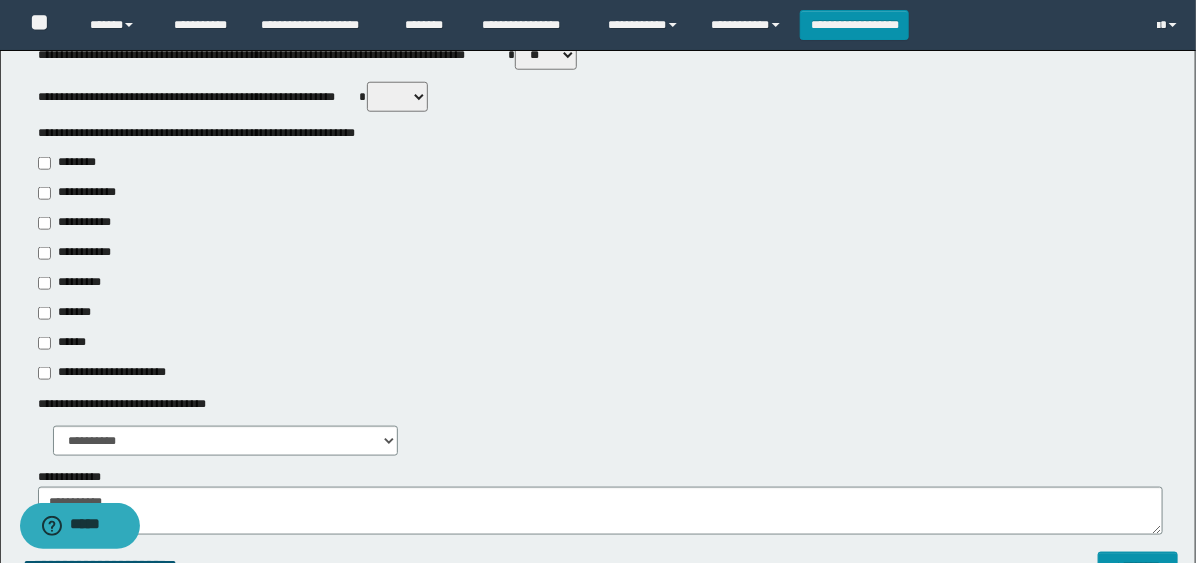 click on "**********" at bounding box center [81, 223] 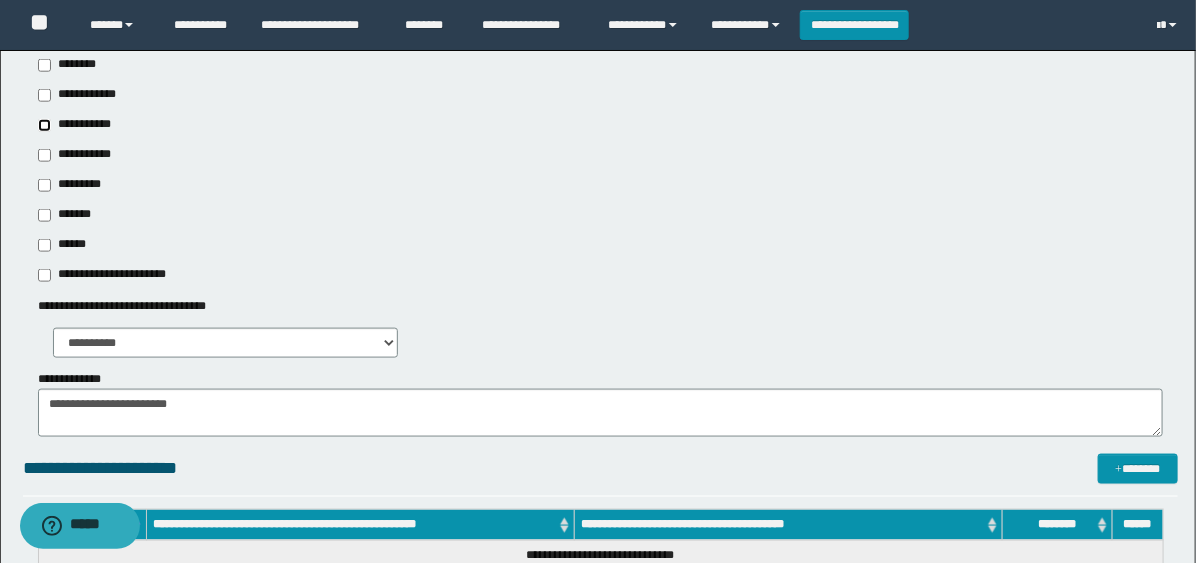 scroll, scrollTop: 888, scrollLeft: 0, axis: vertical 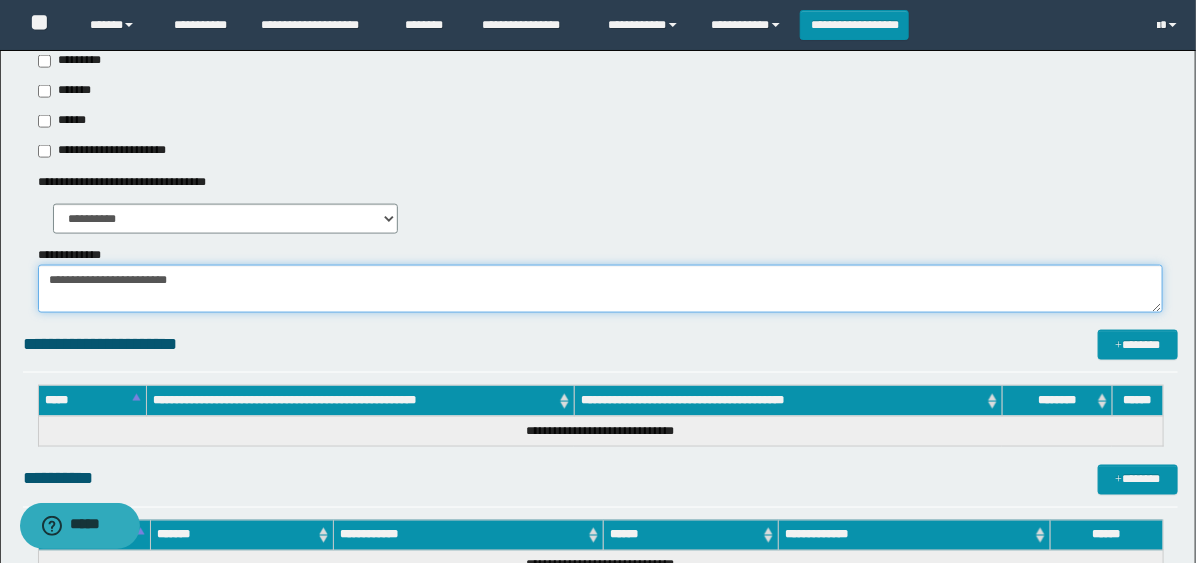 click on "**********" at bounding box center (600, 289) 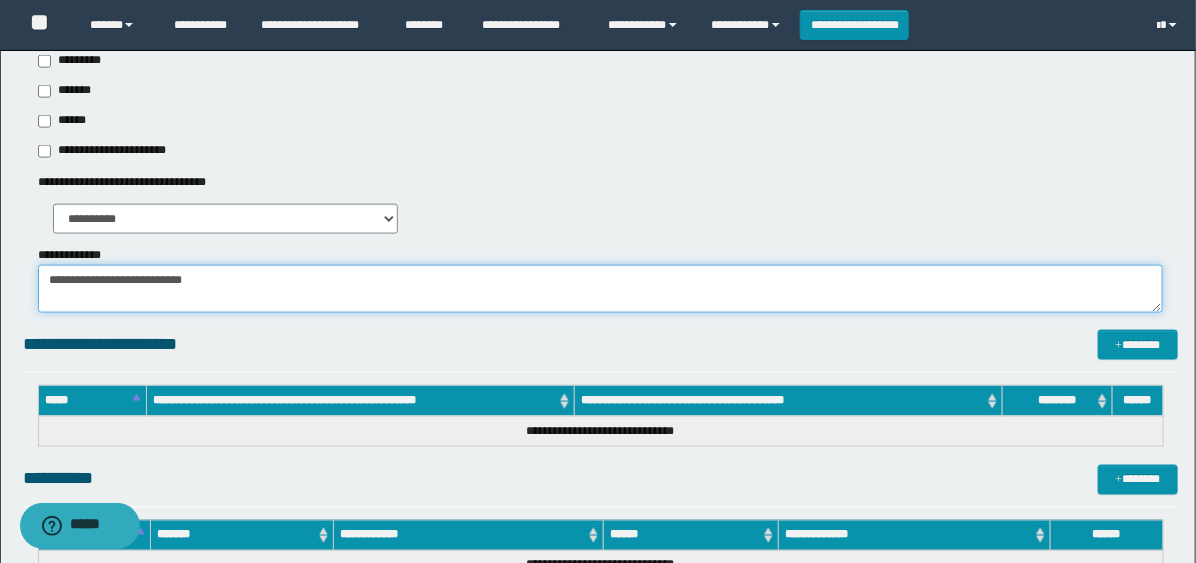 paste on "**********" 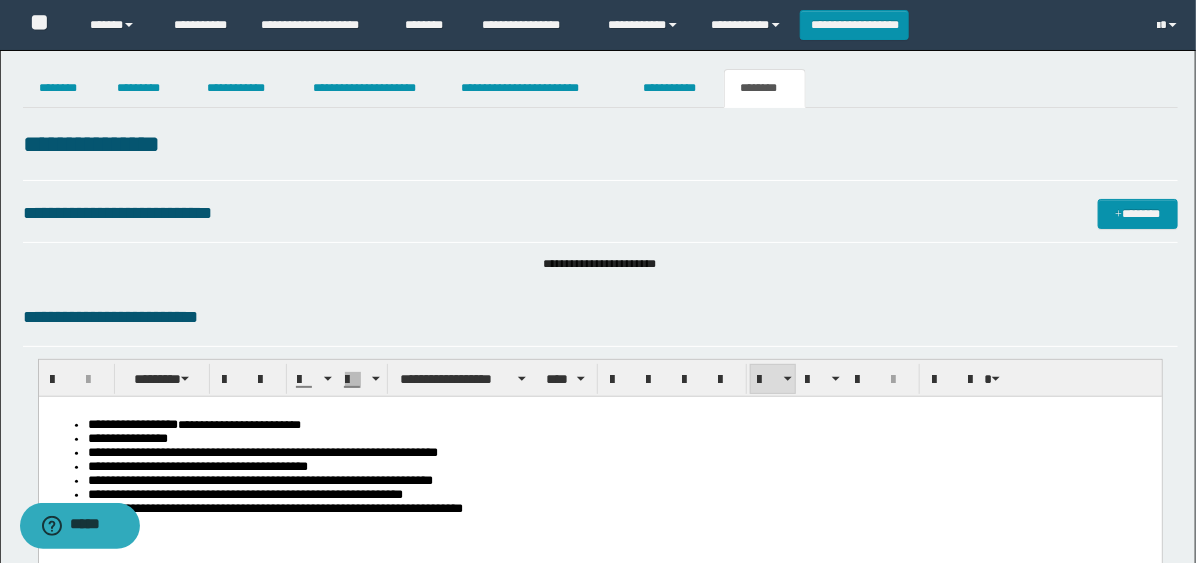 scroll, scrollTop: 0, scrollLeft: 0, axis: both 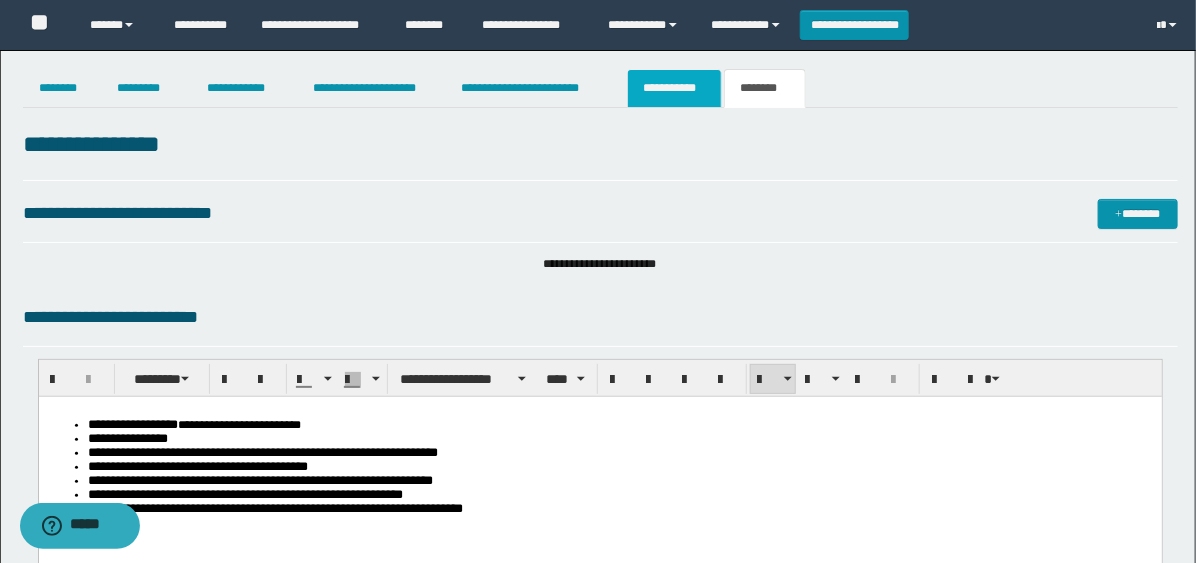 type on "**********" 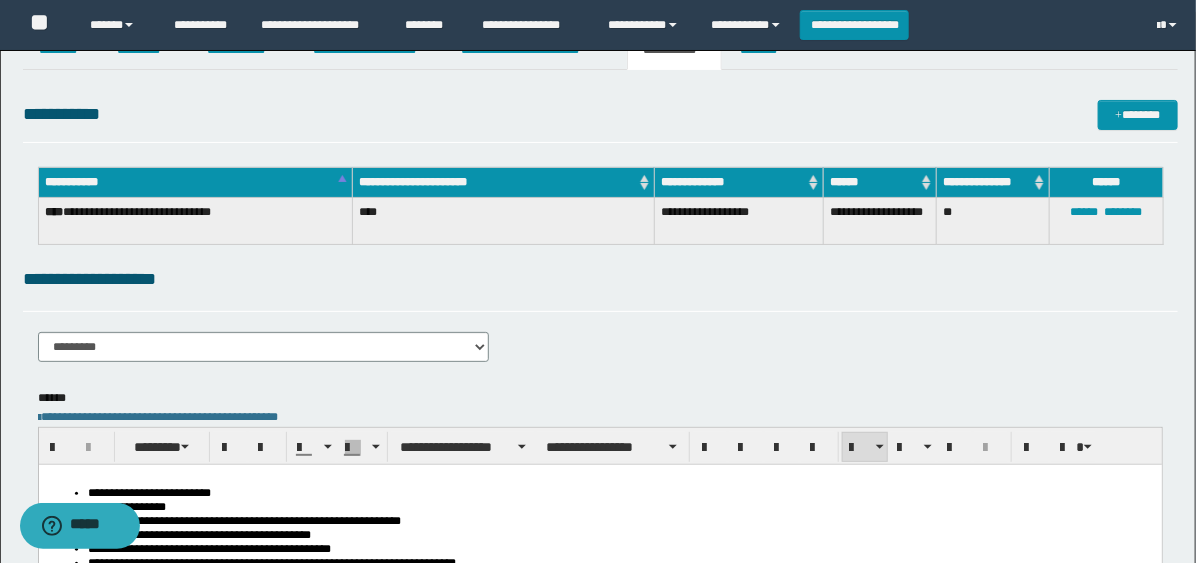 scroll, scrollTop: 0, scrollLeft: 0, axis: both 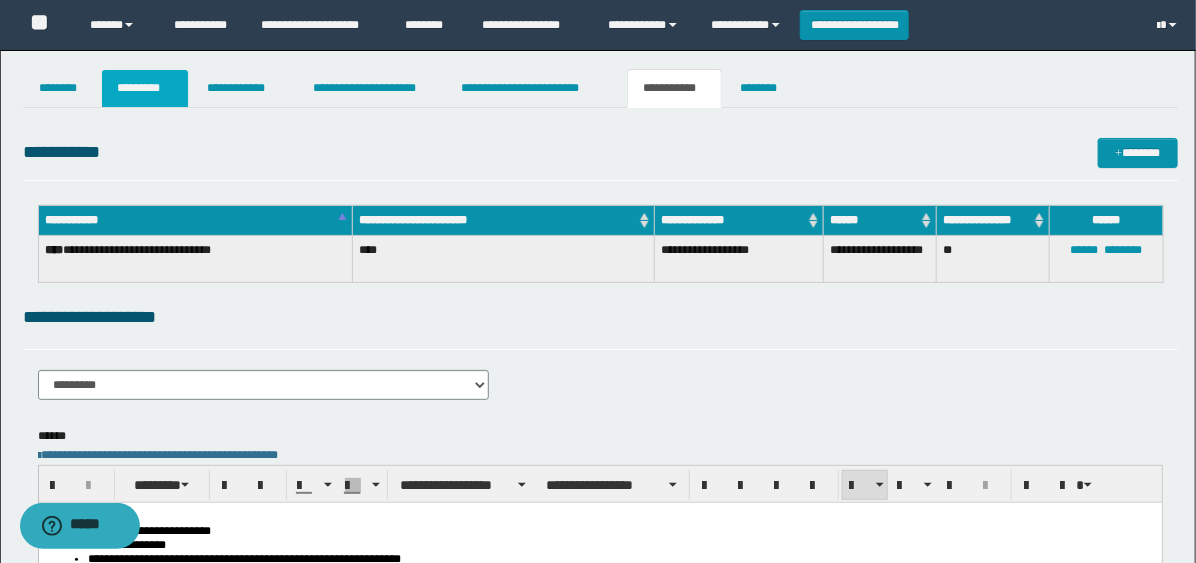 click on "*********" at bounding box center [145, 88] 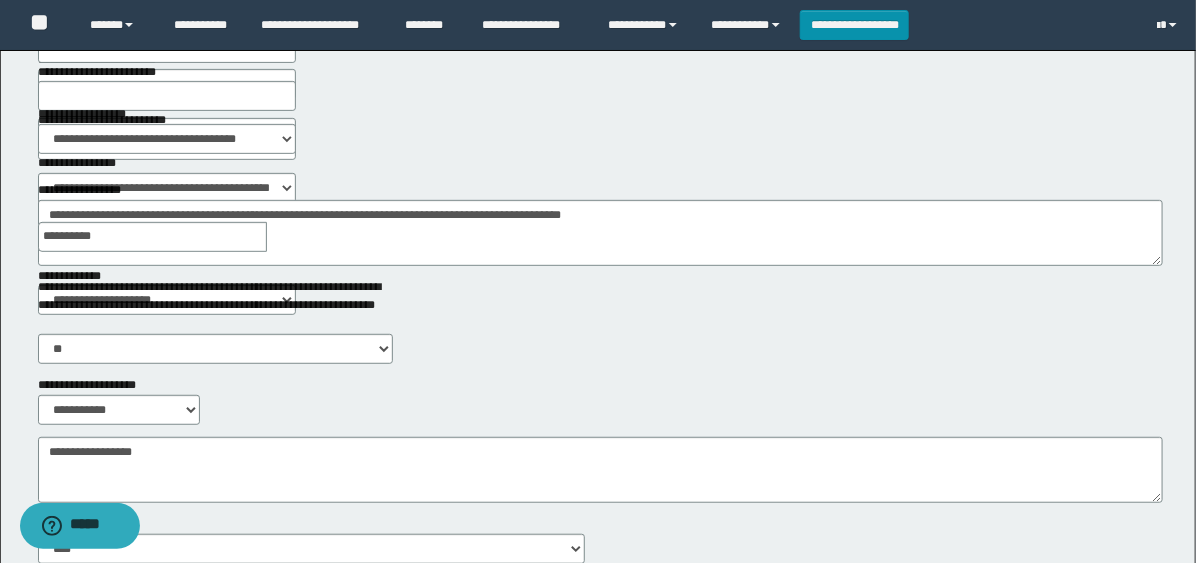 scroll, scrollTop: 0, scrollLeft: 0, axis: both 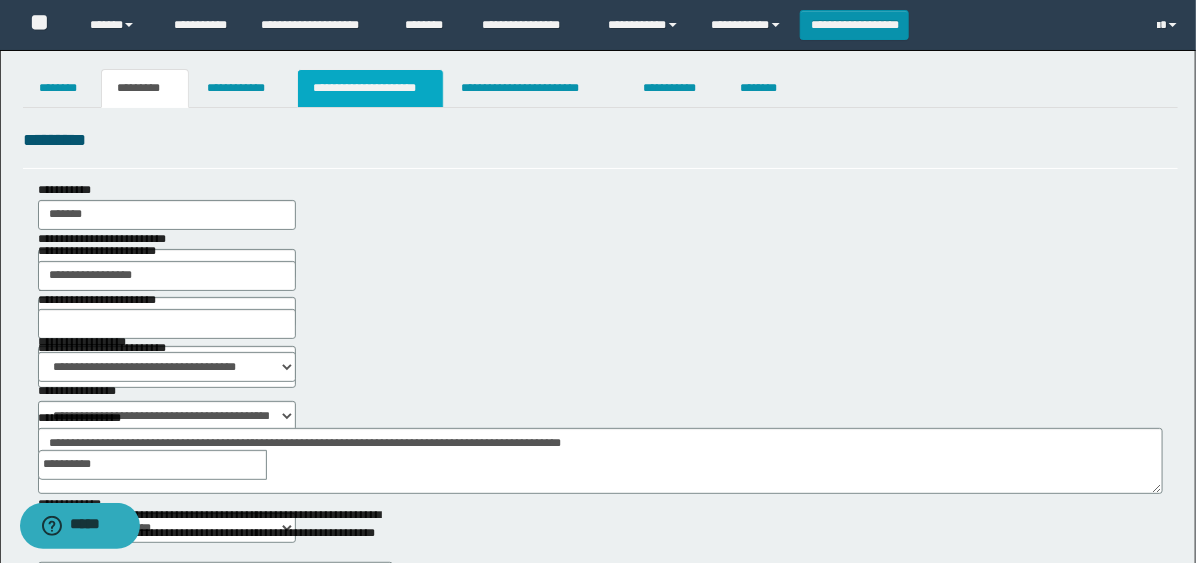 click on "**********" at bounding box center (370, 88) 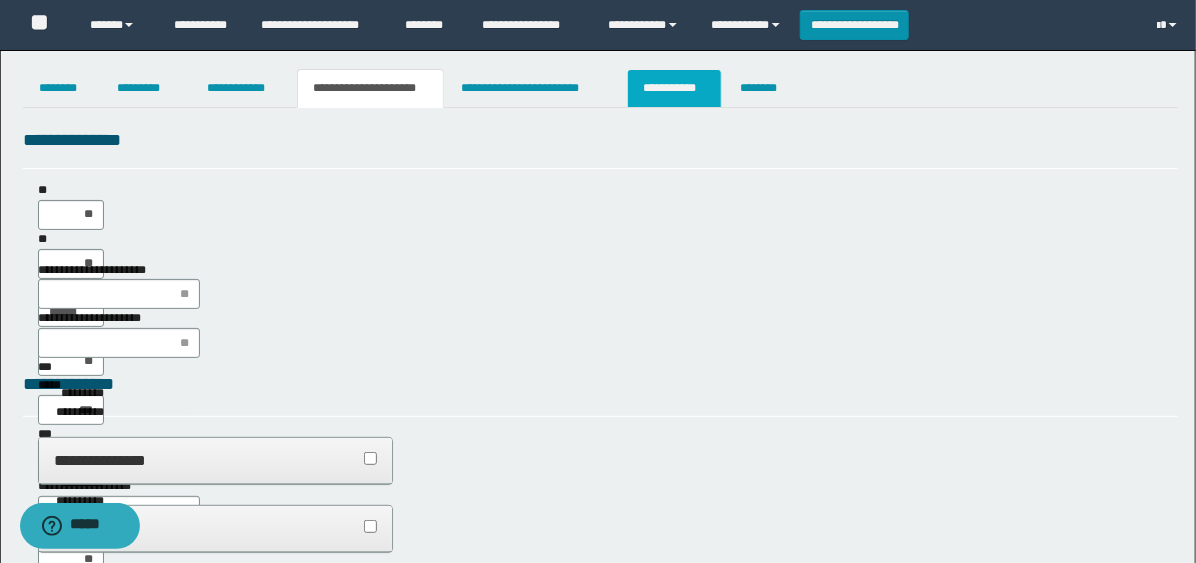 click on "**********" at bounding box center (674, 88) 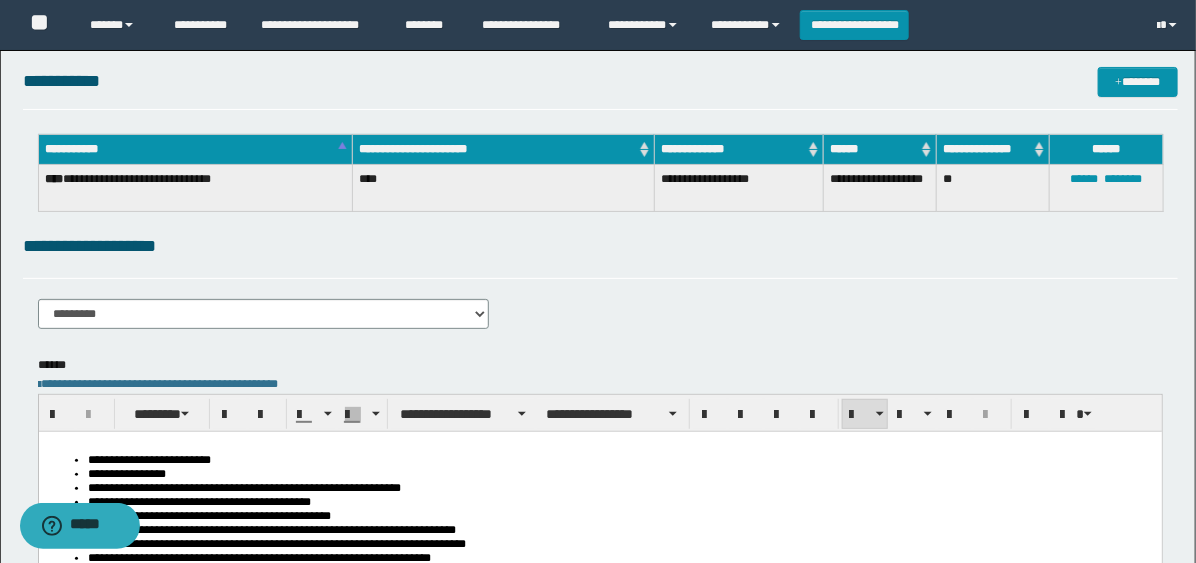 scroll, scrollTop: 0, scrollLeft: 0, axis: both 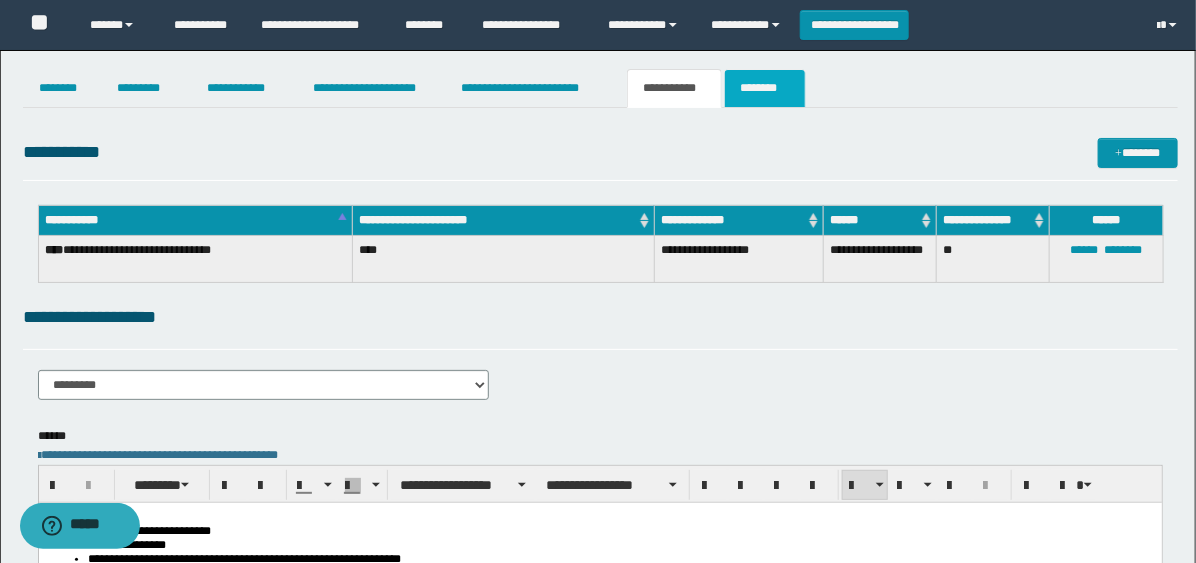 click on "********" at bounding box center [765, 88] 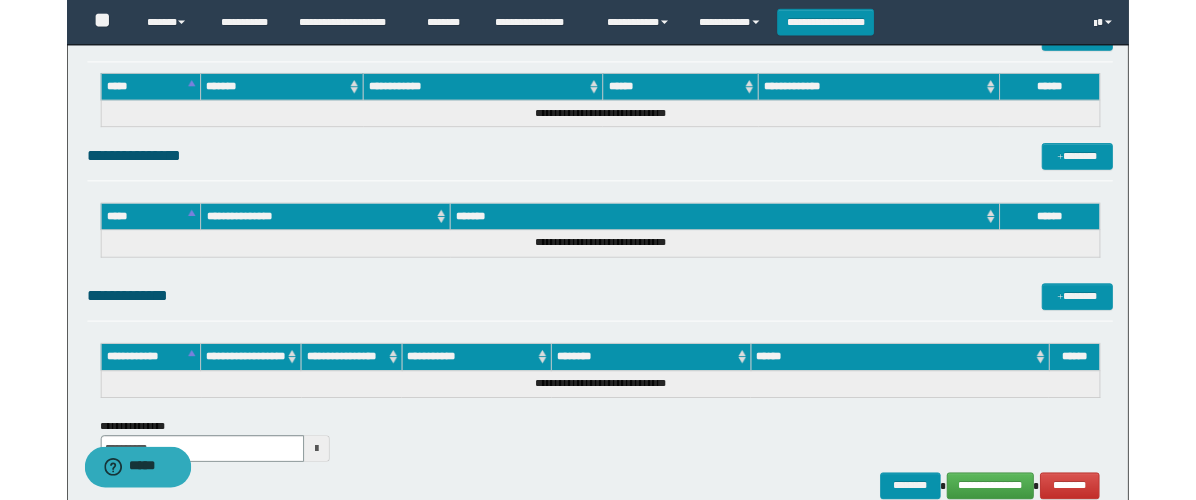 scroll, scrollTop: 1503, scrollLeft: 0, axis: vertical 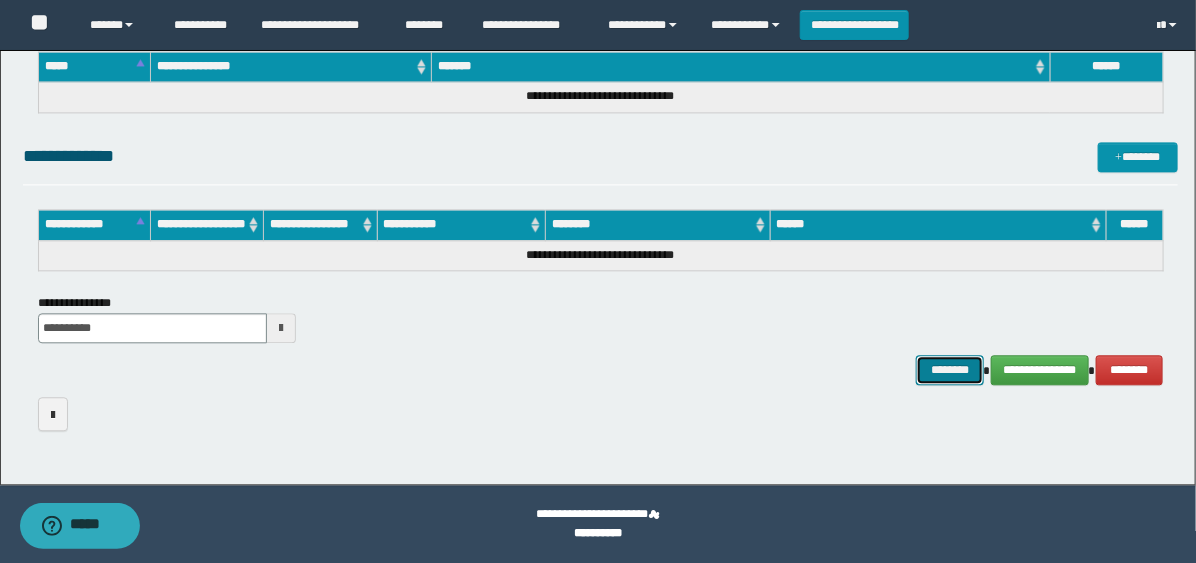 click on "********" at bounding box center (950, 370) 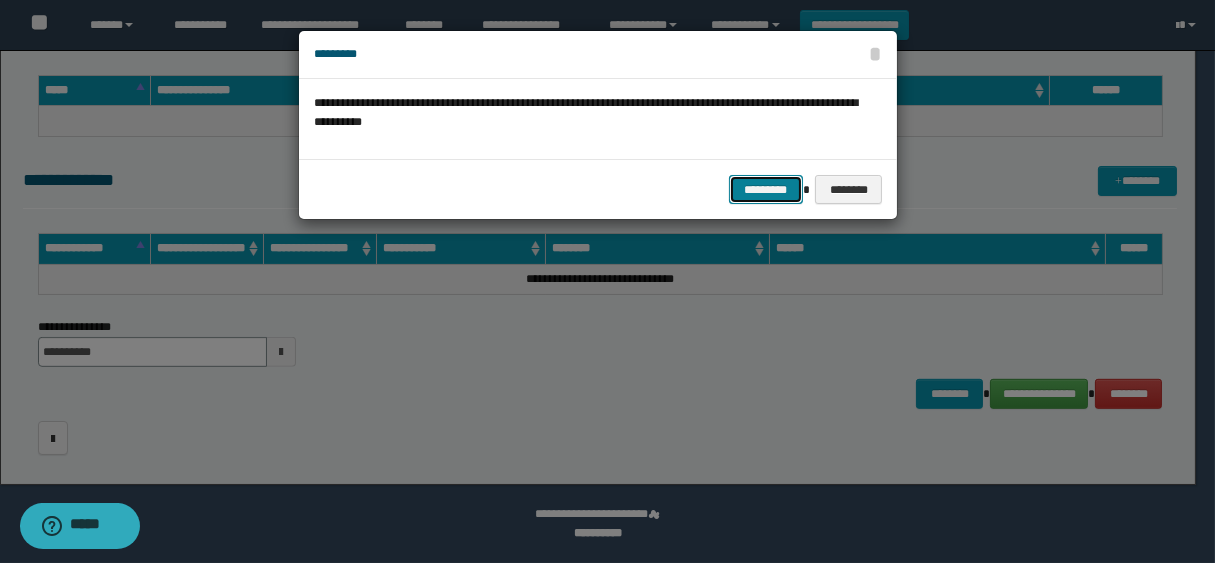 click on "*********" at bounding box center (766, 190) 